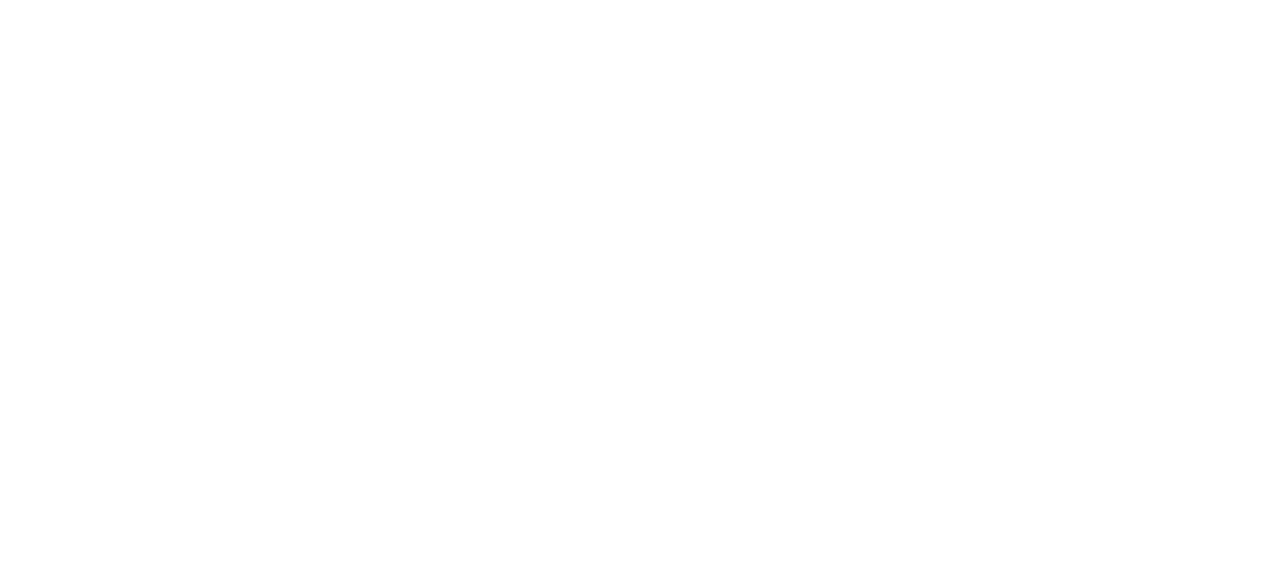 scroll, scrollTop: 0, scrollLeft: 0, axis: both 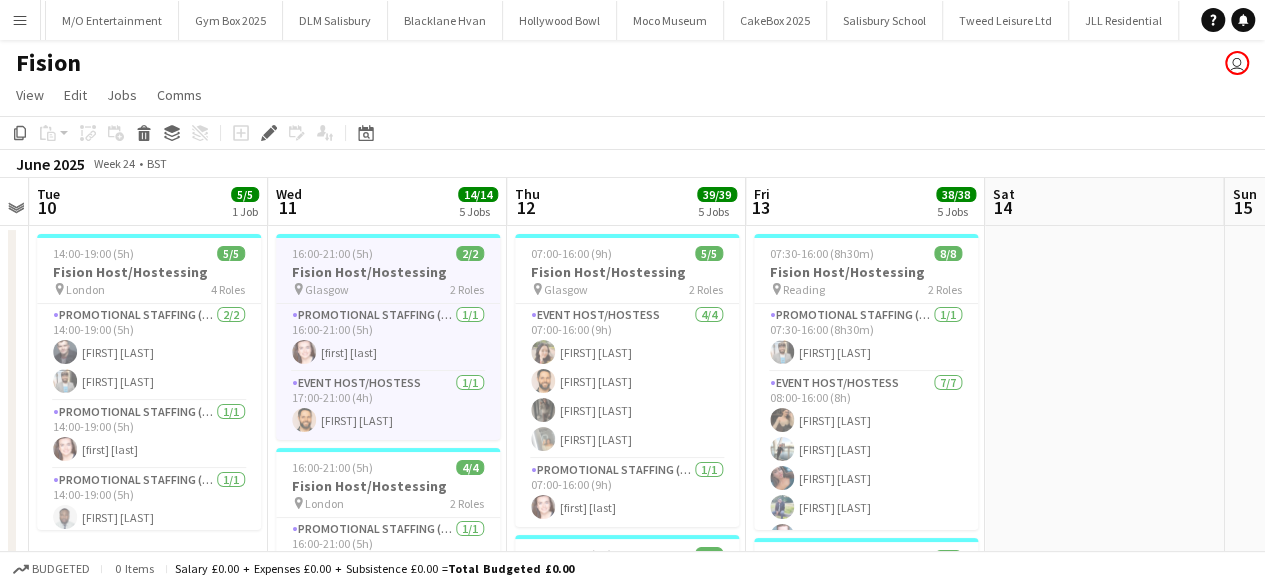 click on "Menu" at bounding box center (20, 20) 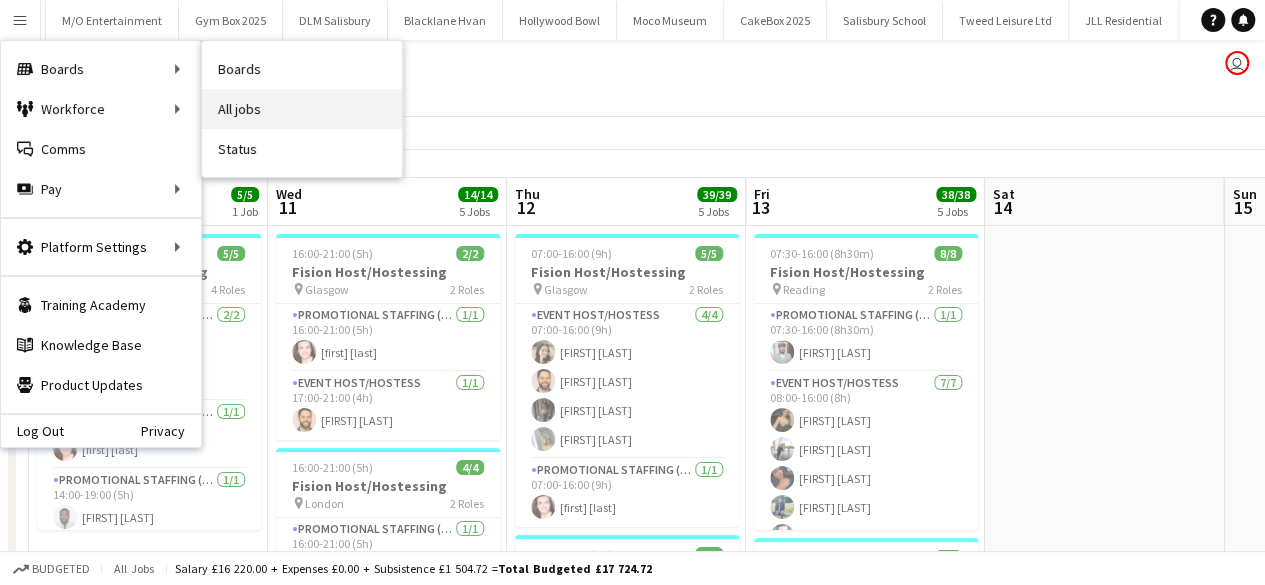 click on "All jobs" at bounding box center [302, 109] 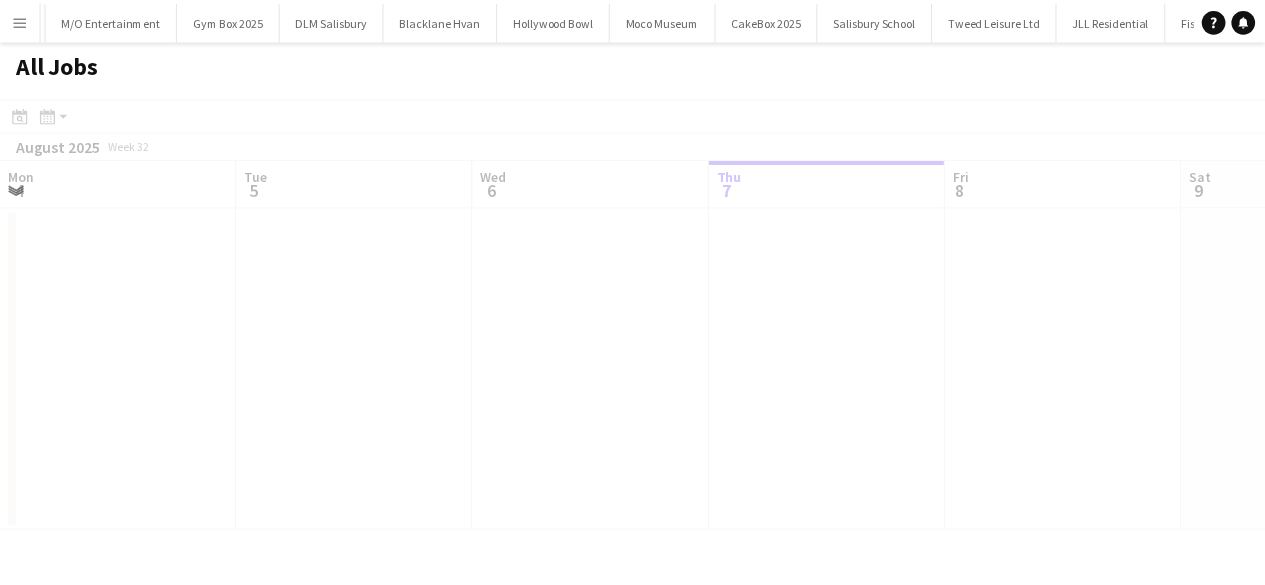 scroll, scrollTop: 0, scrollLeft: 478, axis: horizontal 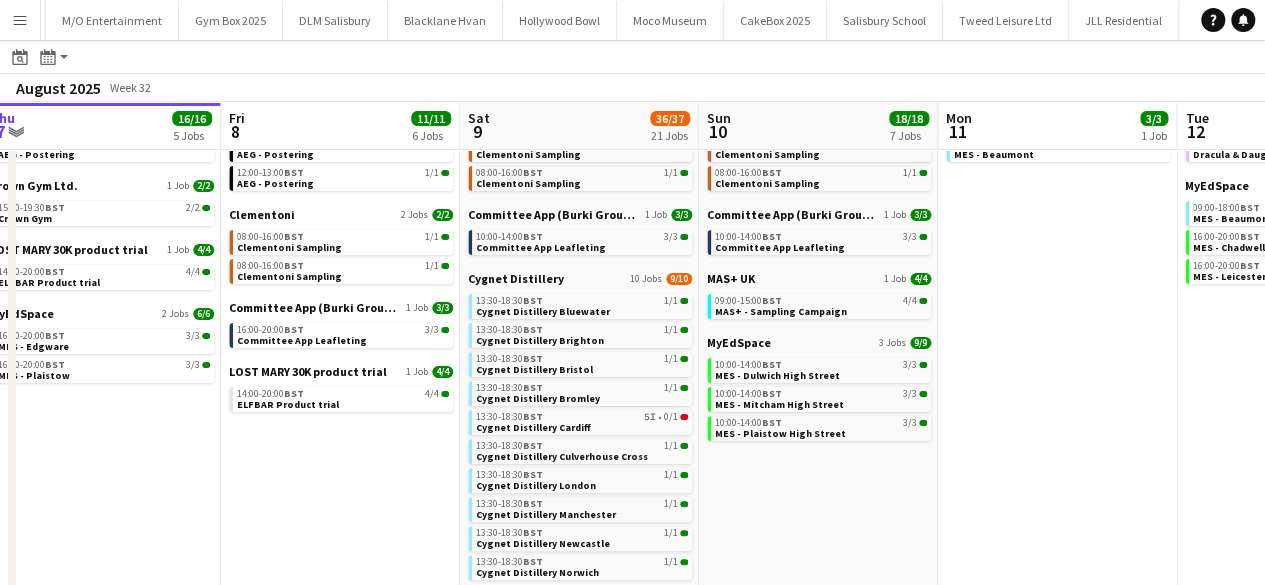 drag, startPoint x: 988, startPoint y: 459, endPoint x: 730, endPoint y: 459, distance: 258 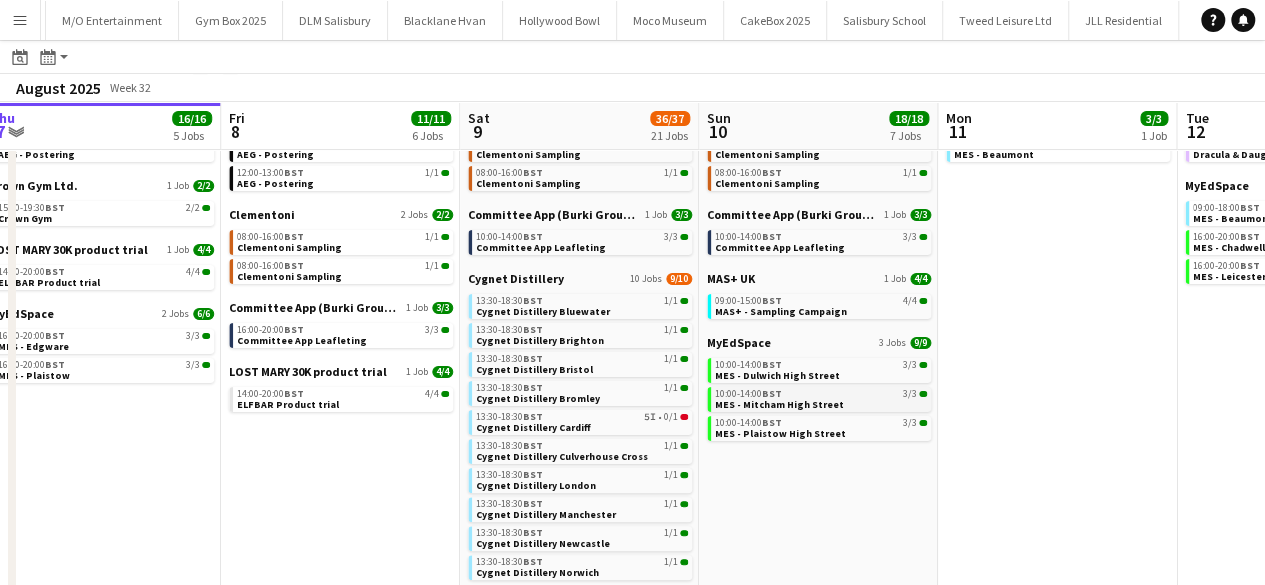 scroll, scrollTop: 0, scrollLeft: 736, axis: horizontal 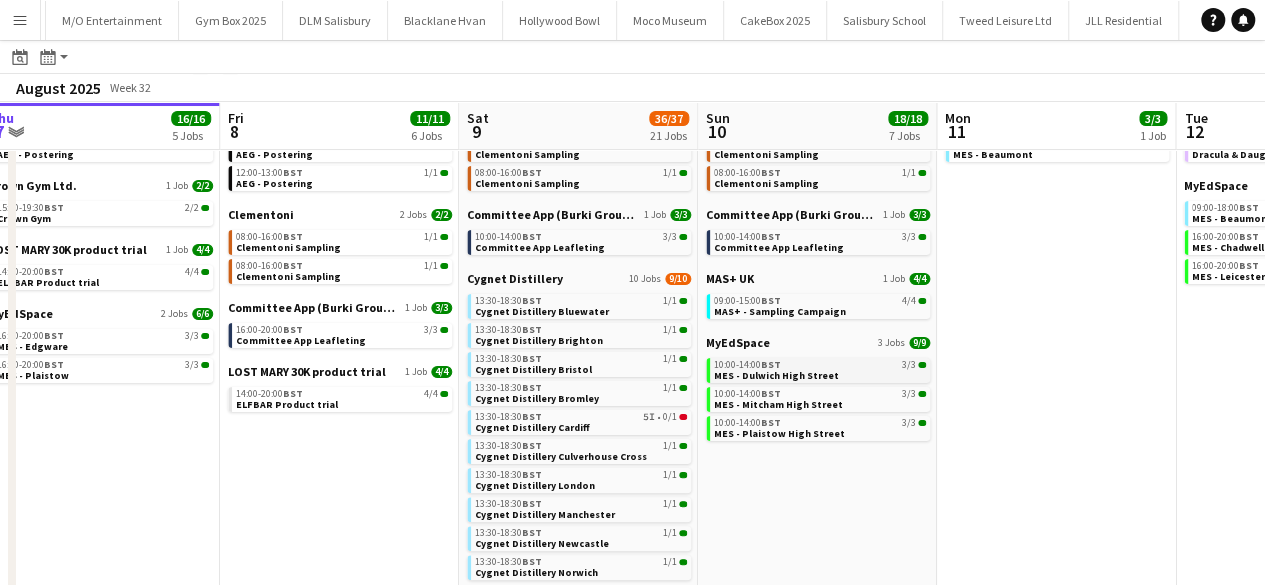 click on "MES - Dulwich High Street" 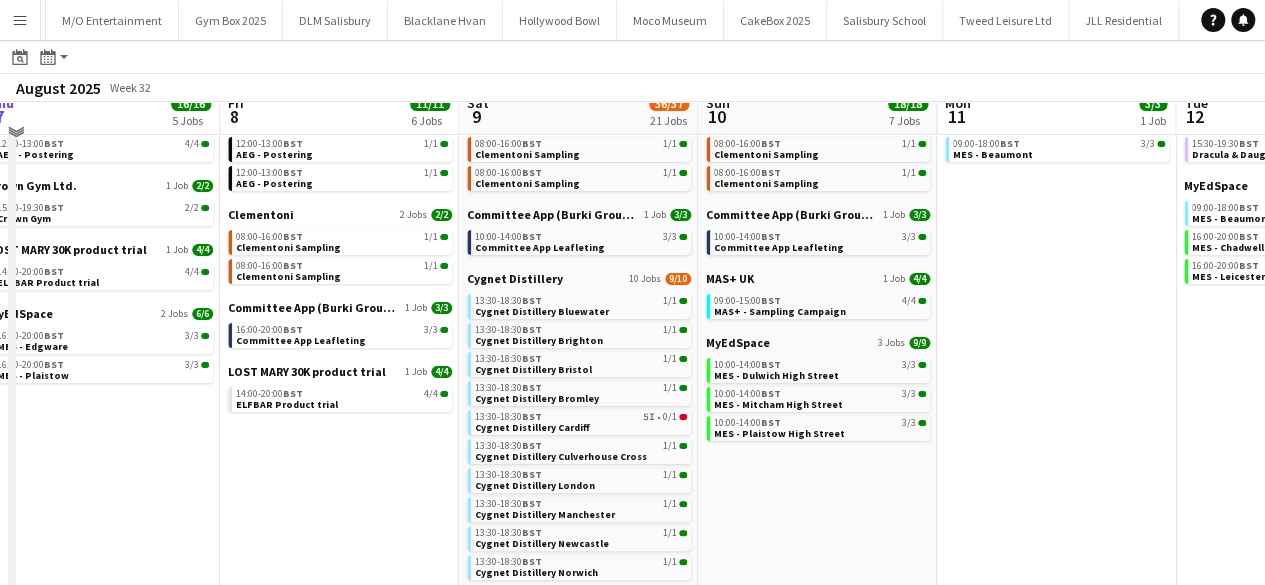scroll, scrollTop: 0, scrollLeft: 0, axis: both 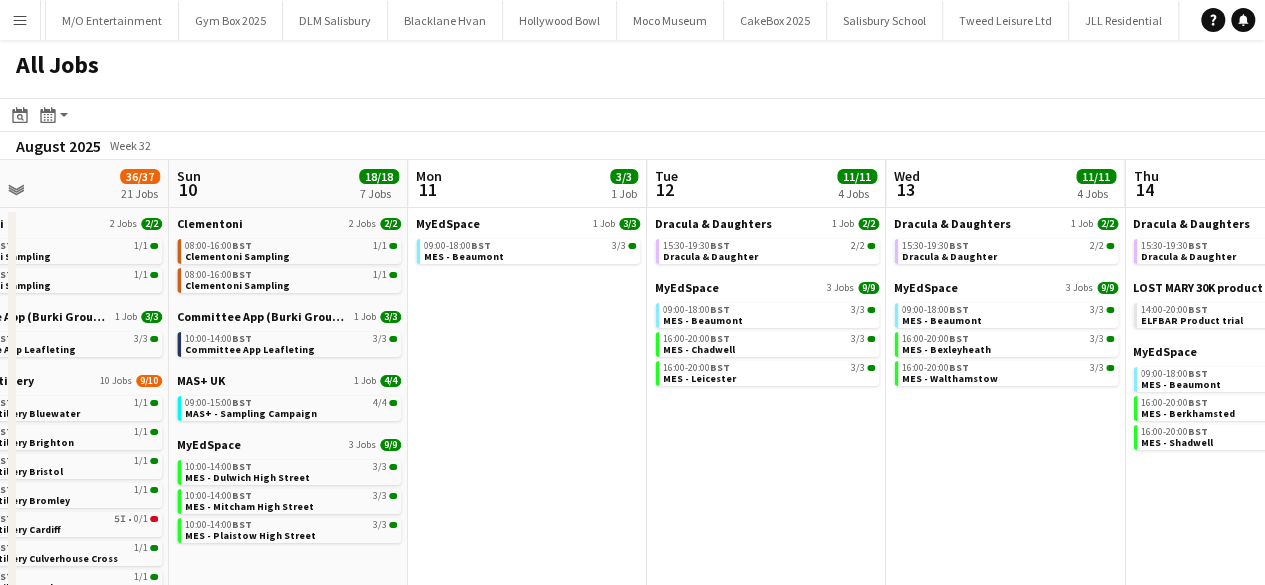 drag, startPoint x: 717, startPoint y: 327, endPoint x: 432, endPoint y: 317, distance: 285.17538 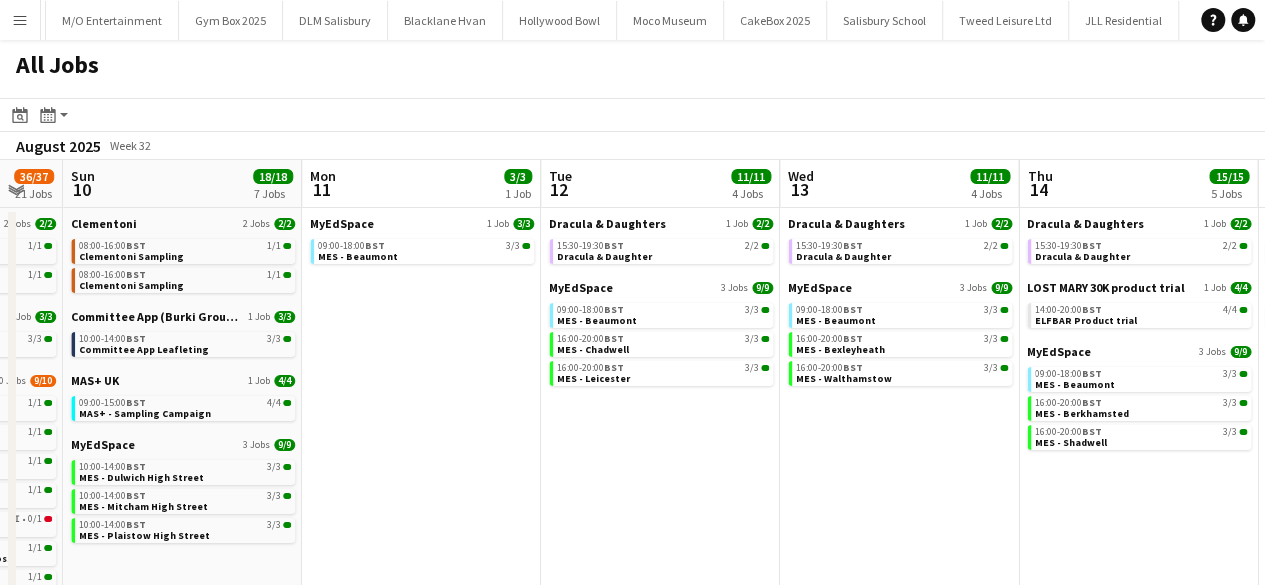 drag, startPoint x: 783, startPoint y: 367, endPoint x: 672, endPoint y: 369, distance: 111.01801 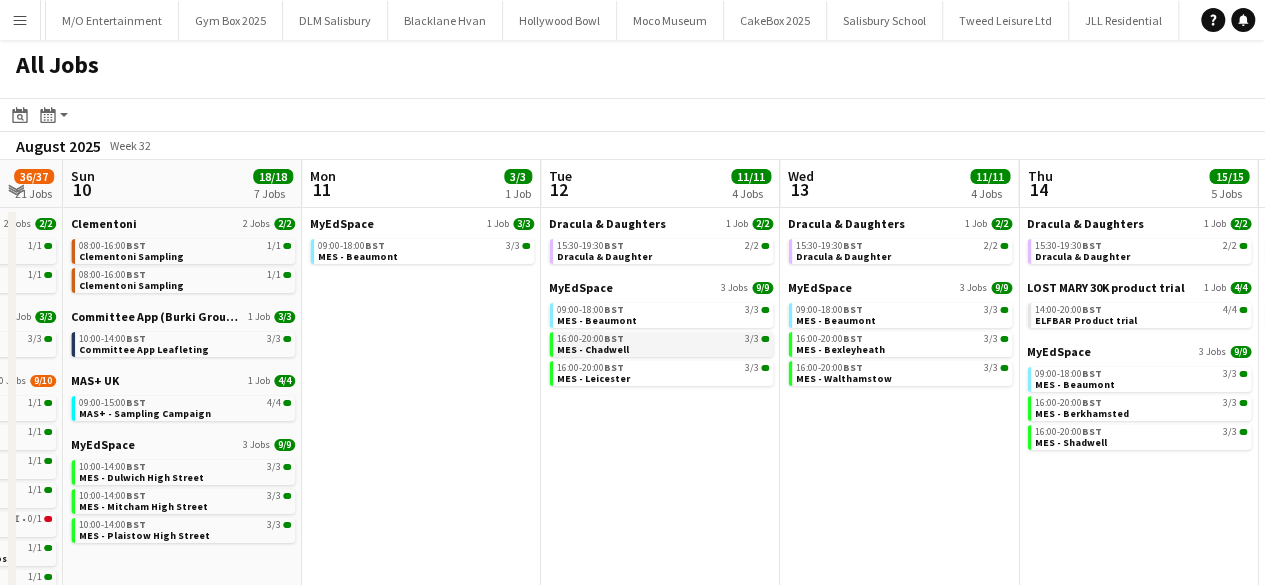 scroll, scrollTop: 0, scrollLeft: 896, axis: horizontal 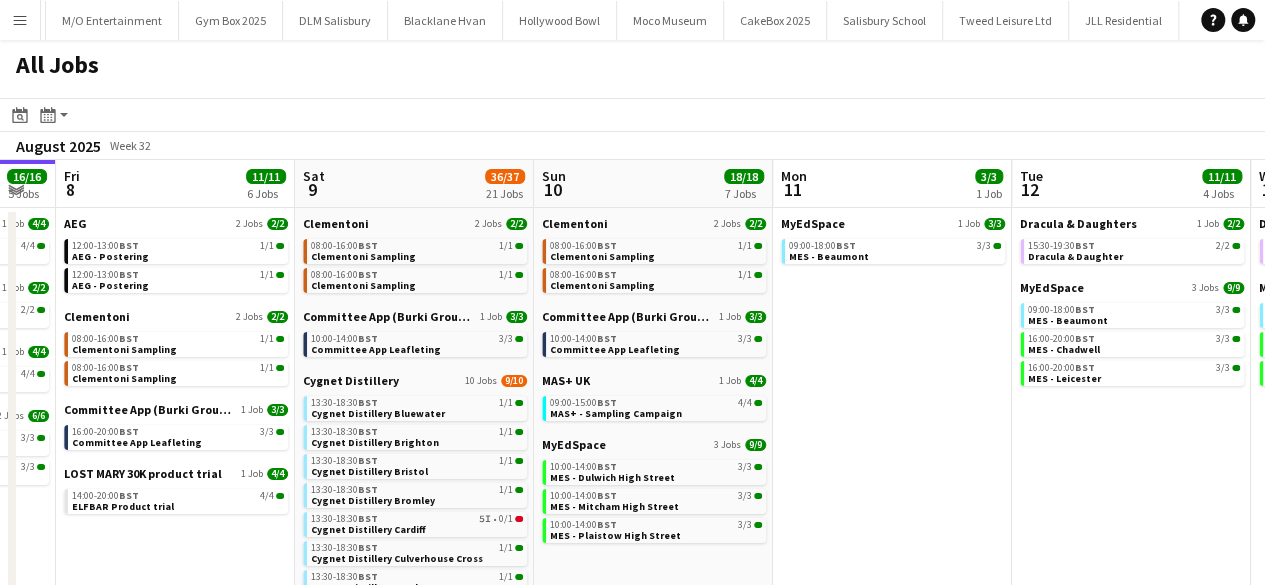 drag, startPoint x: 439, startPoint y: 381, endPoint x: 913, endPoint y: 347, distance: 475.21783 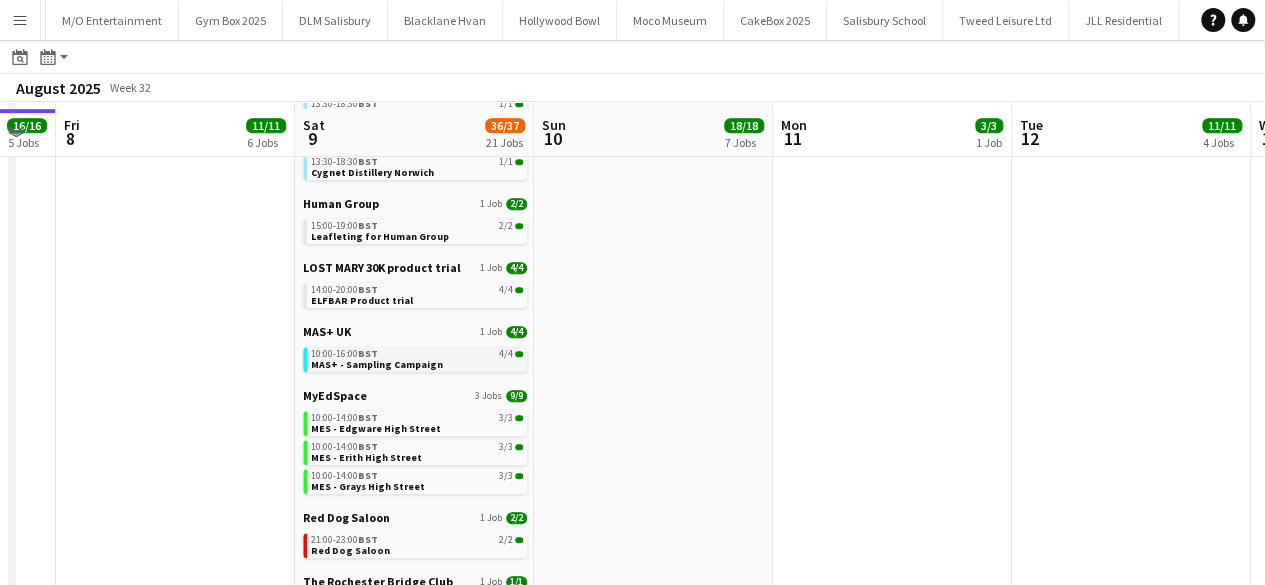 scroll, scrollTop: 600, scrollLeft: 0, axis: vertical 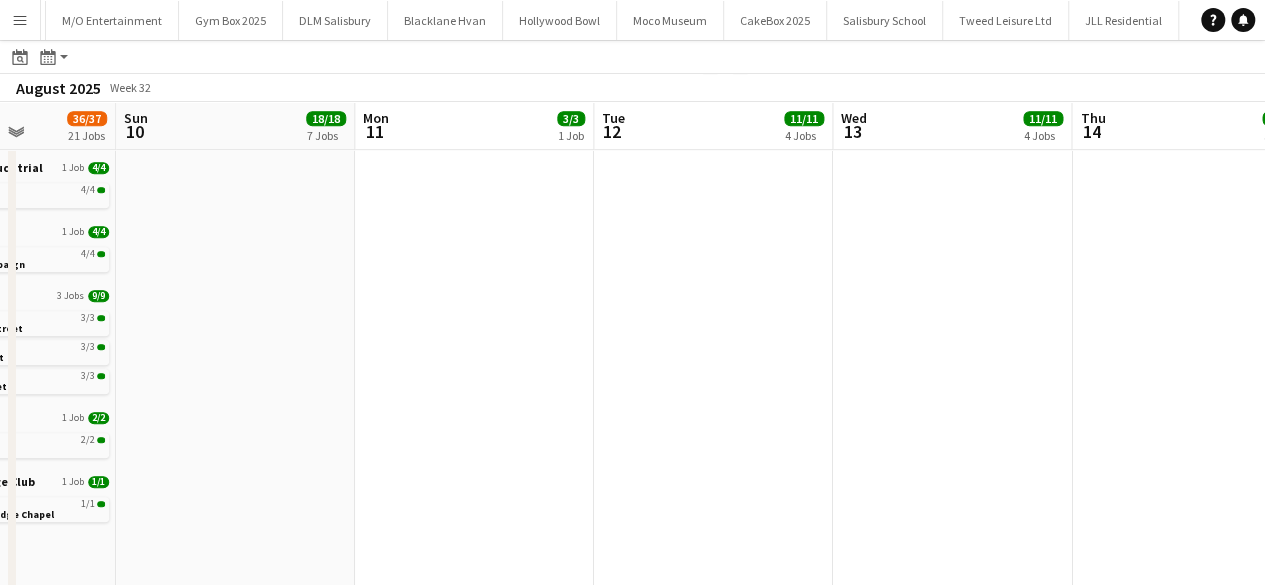 drag, startPoint x: 718, startPoint y: 380, endPoint x: 300, endPoint y: 387, distance: 418.0586 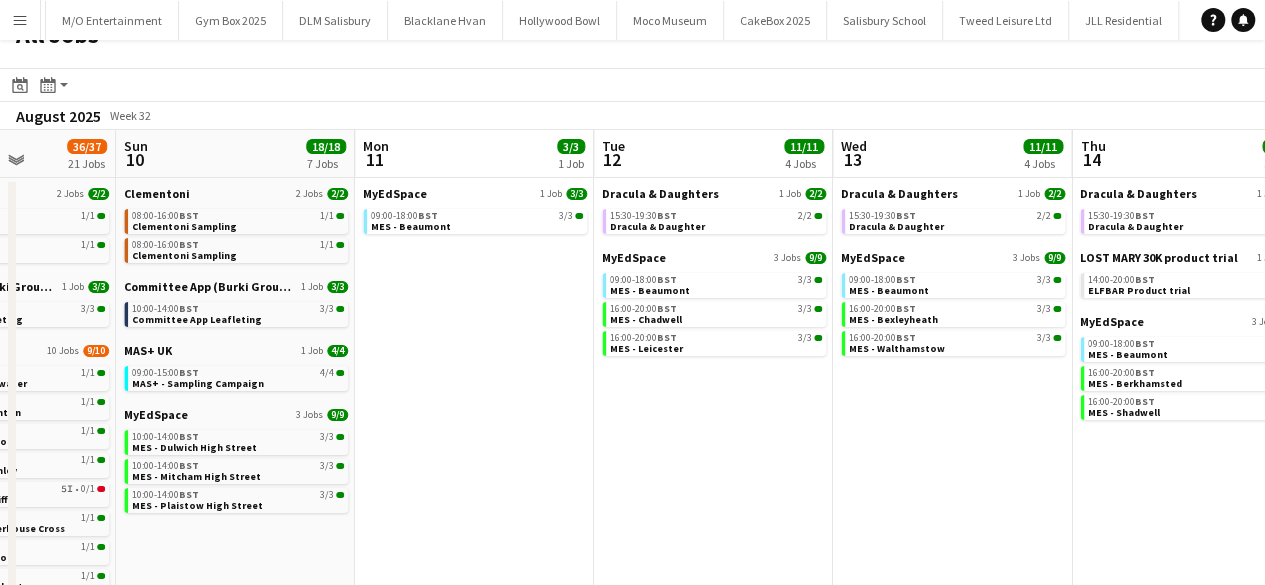 scroll, scrollTop: 0, scrollLeft: 0, axis: both 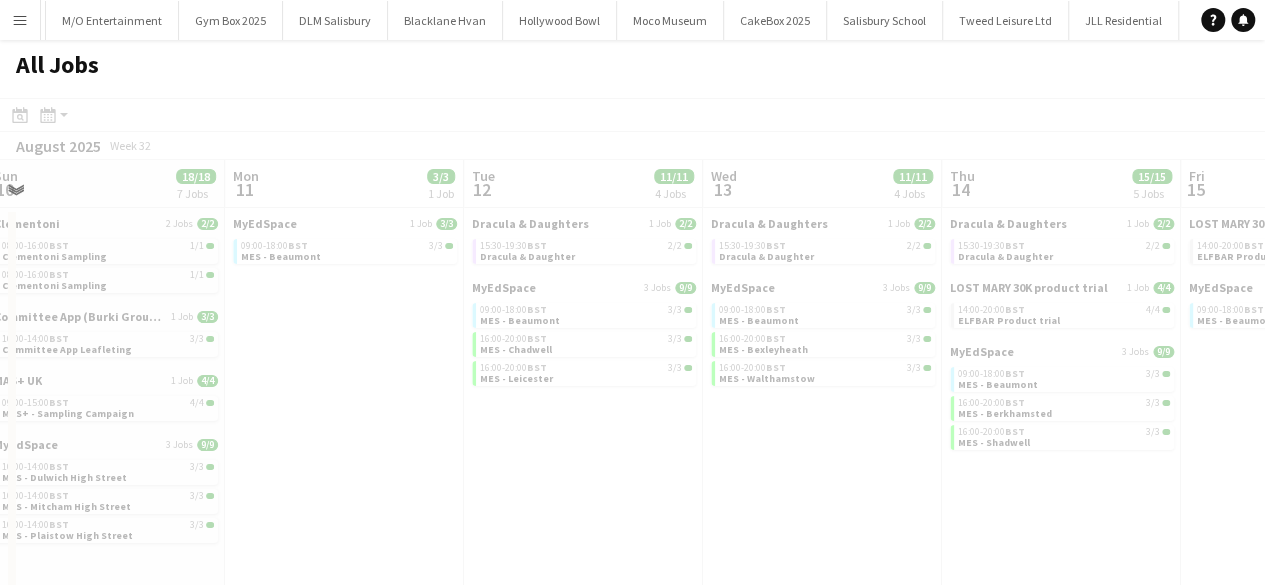 drag, startPoint x: 530, startPoint y: 393, endPoint x: 400, endPoint y: 393, distance: 130 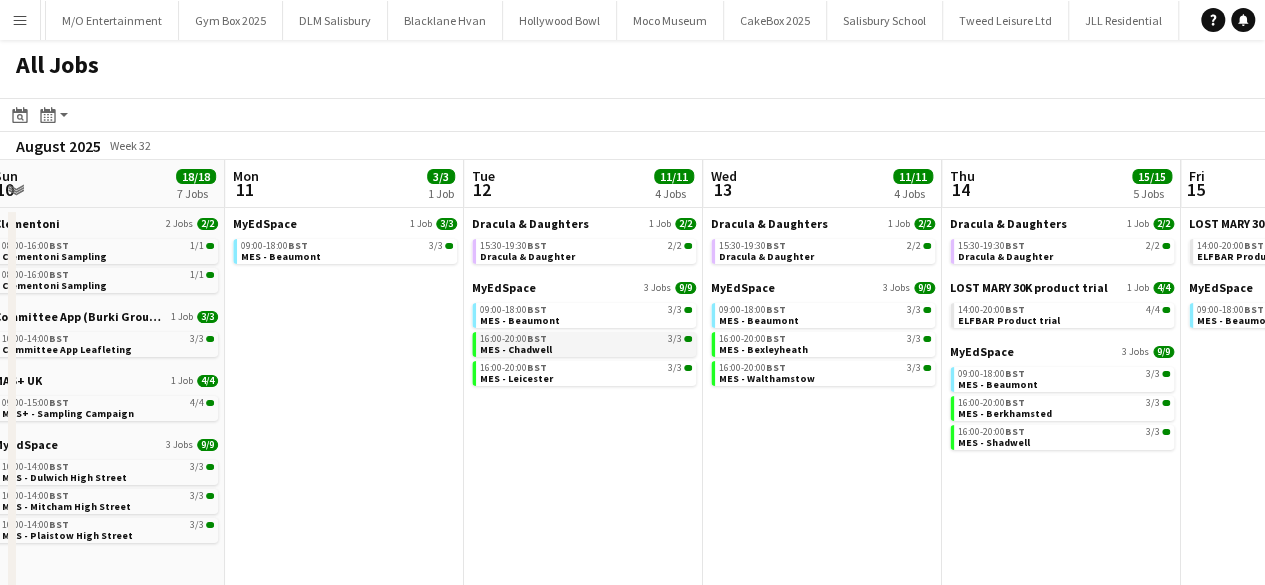 click on "MES - Chadwell" 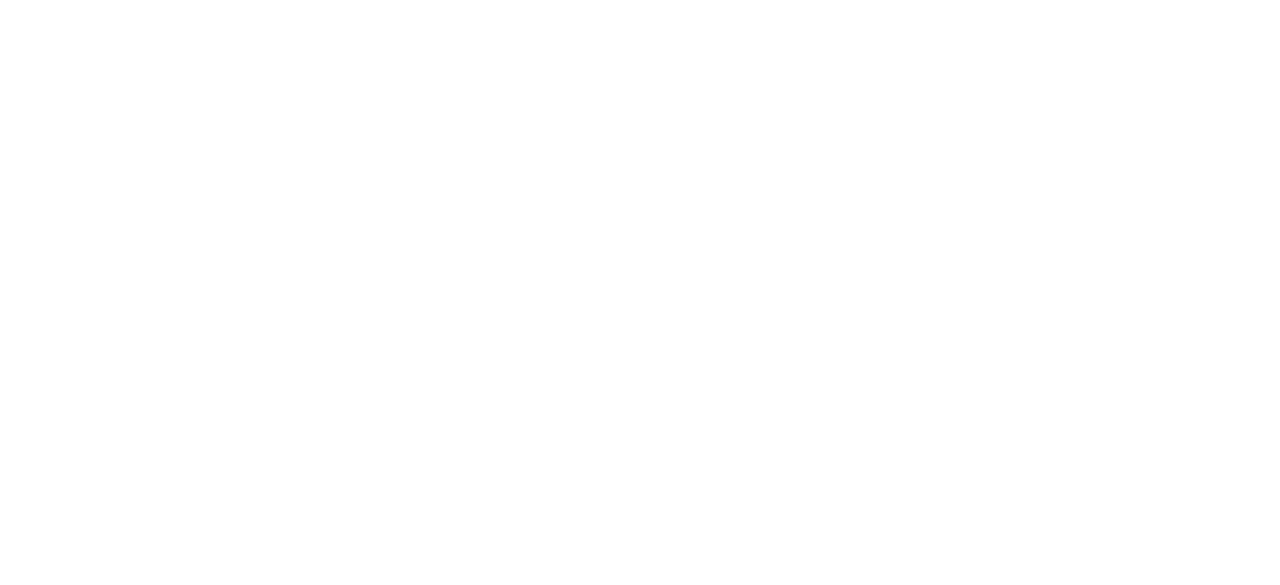 scroll, scrollTop: 0, scrollLeft: 0, axis: both 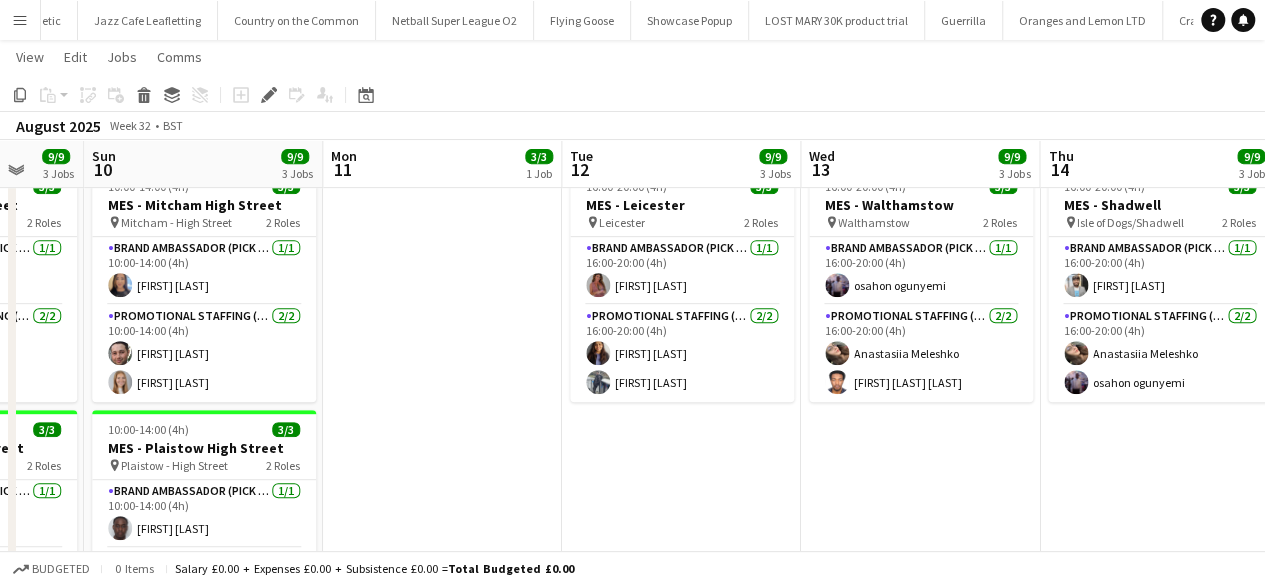 drag, startPoint x: 670, startPoint y: 275, endPoint x: 492, endPoint y: 311, distance: 181.60396 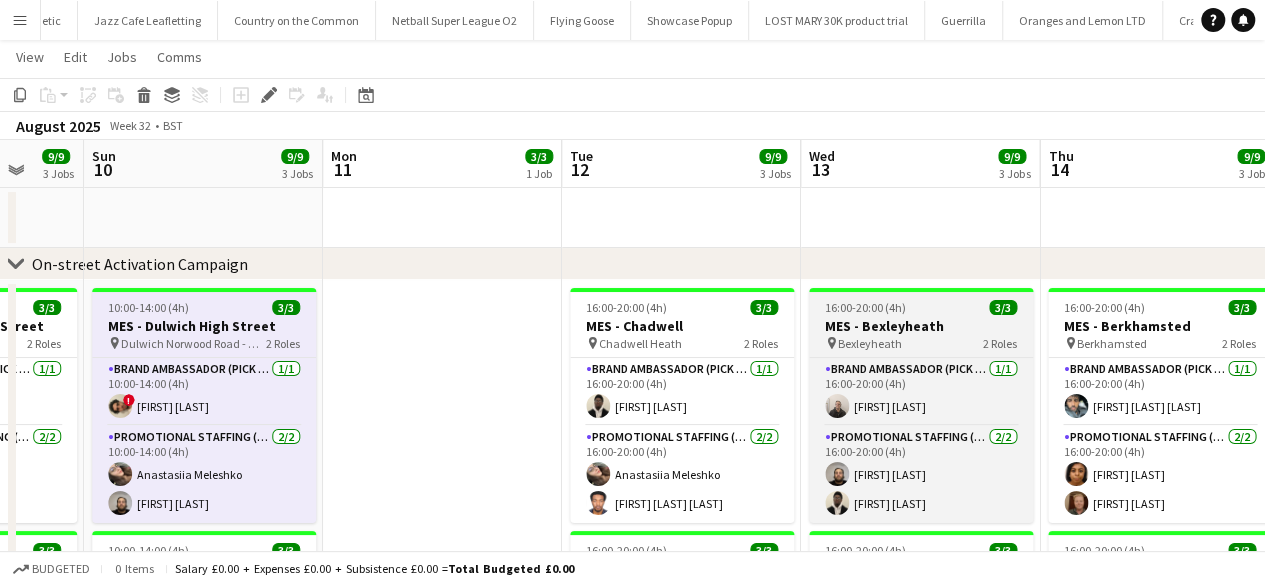 scroll, scrollTop: 0, scrollLeft: 0, axis: both 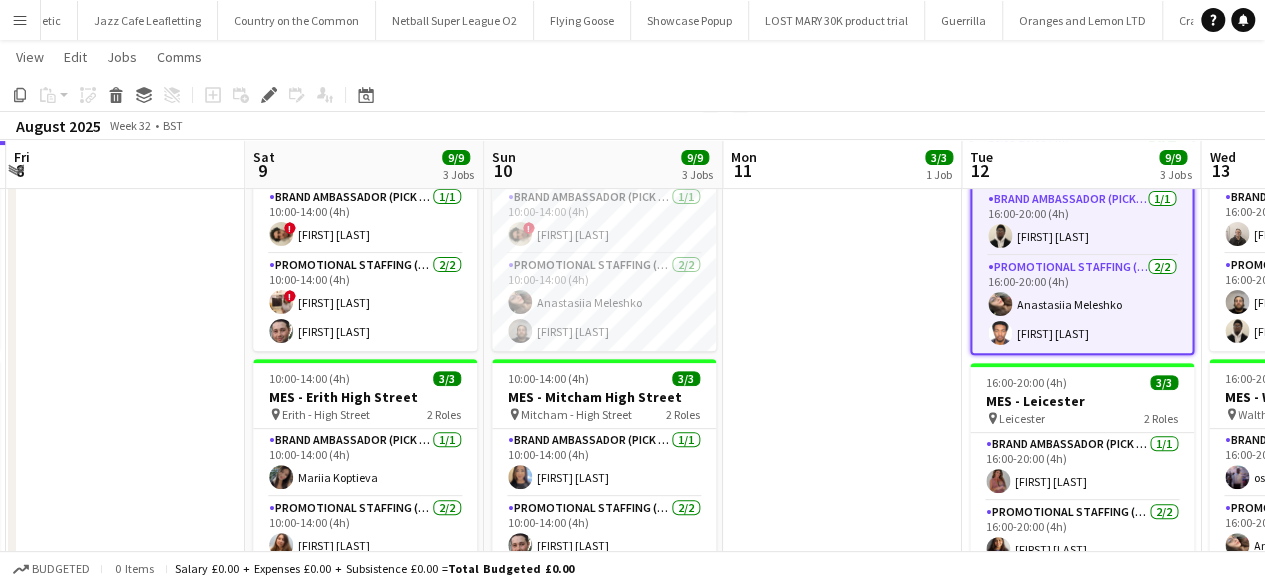 drag, startPoint x: 246, startPoint y: 371, endPoint x: 940, endPoint y: 470, distance: 701.0257 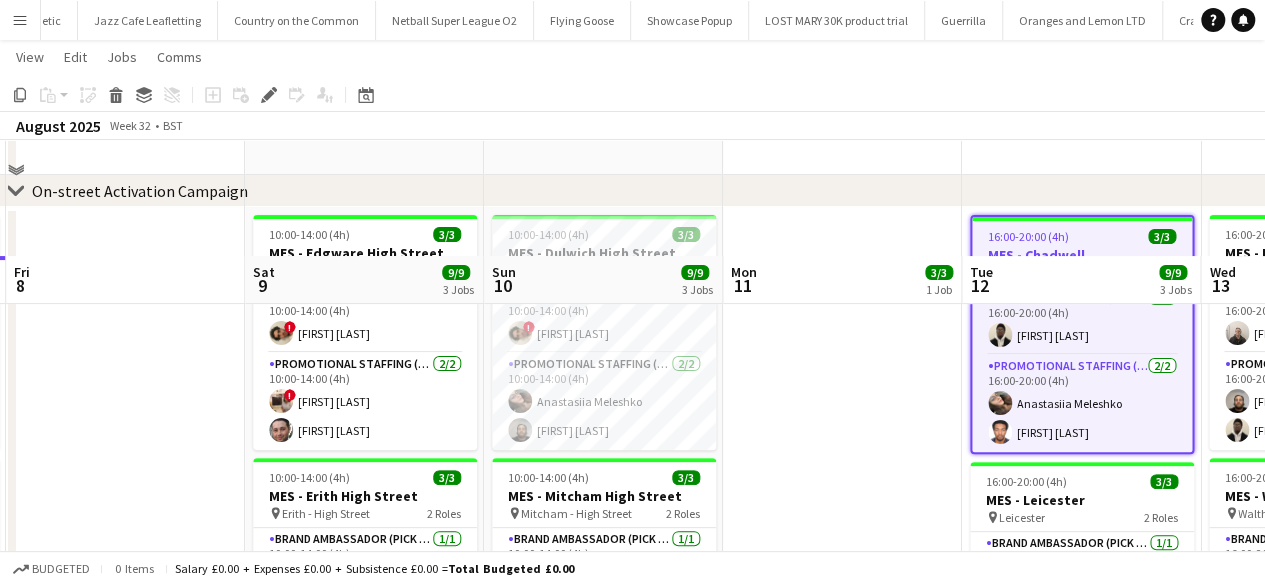 scroll, scrollTop: 108, scrollLeft: 0, axis: vertical 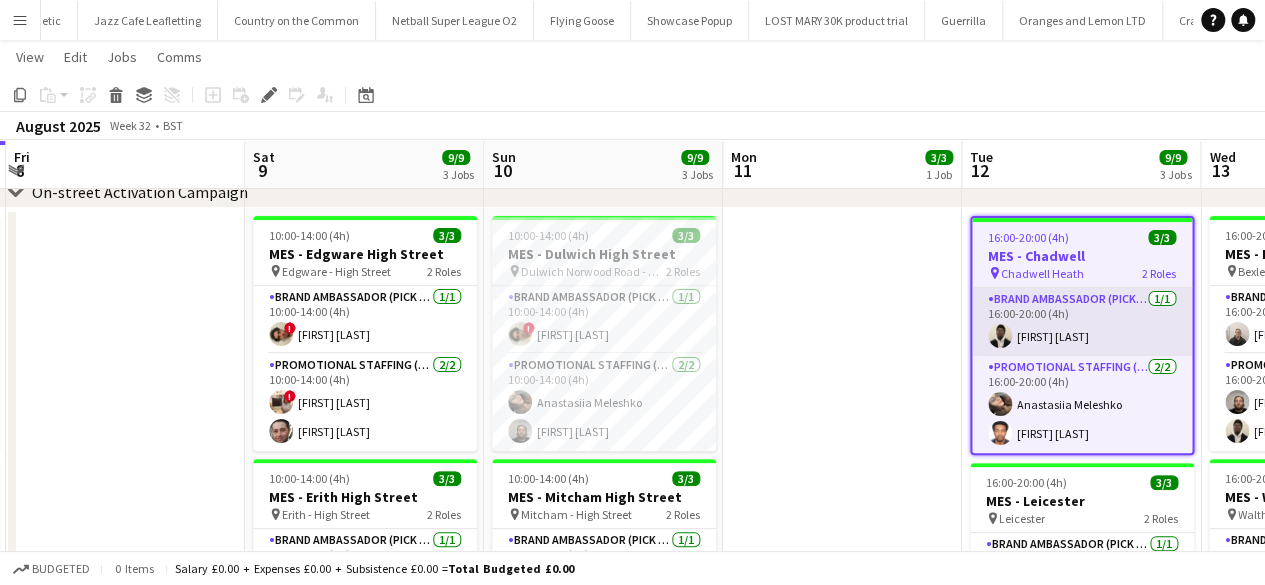 click on "Brand Ambassador (Pick up)   1/1   16:00-20:00 (4h)
Daniel Ajetunmobi" at bounding box center (1082, 322) 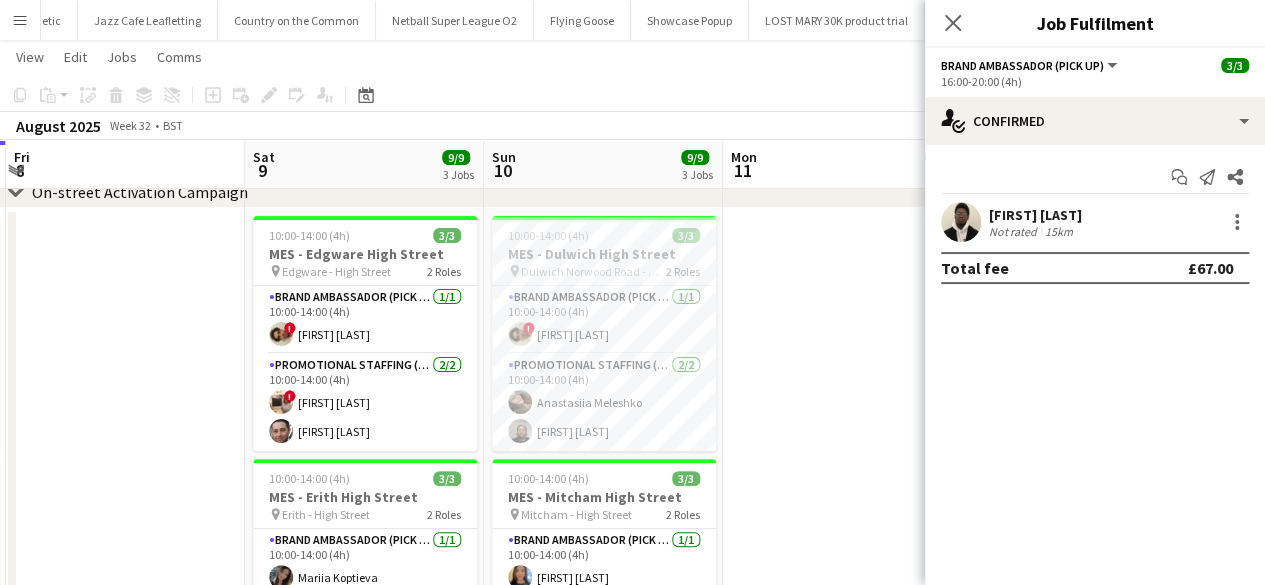 click on "Daniel Ajetunmobi" at bounding box center (1035, 215) 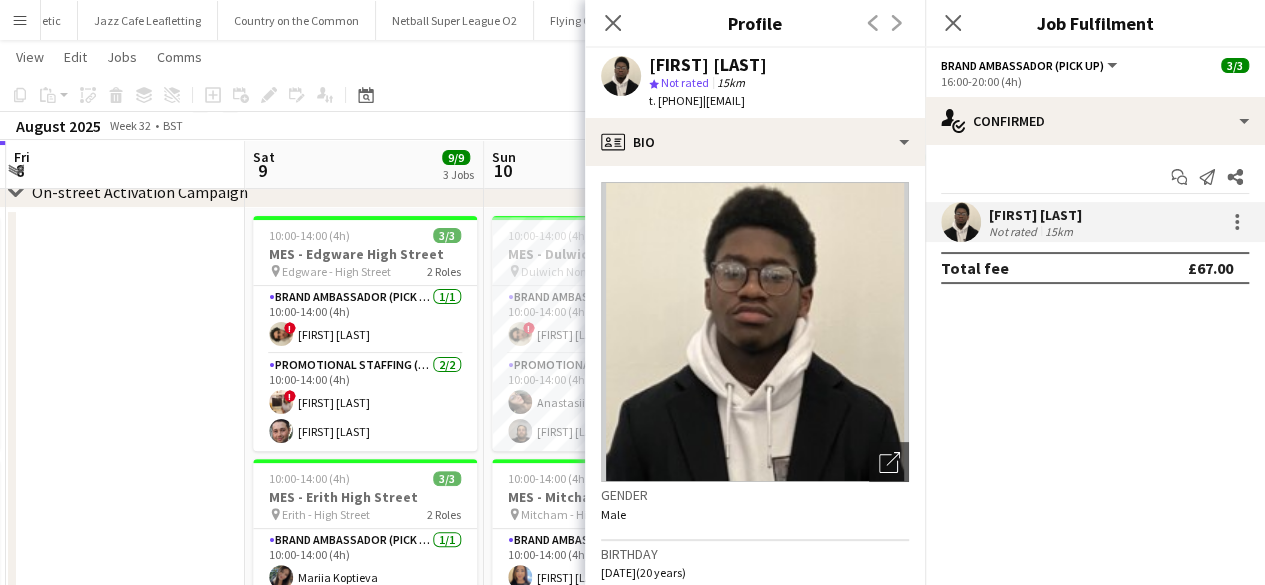 click on "Daniel Ajetunmobi" at bounding box center [1035, 215] 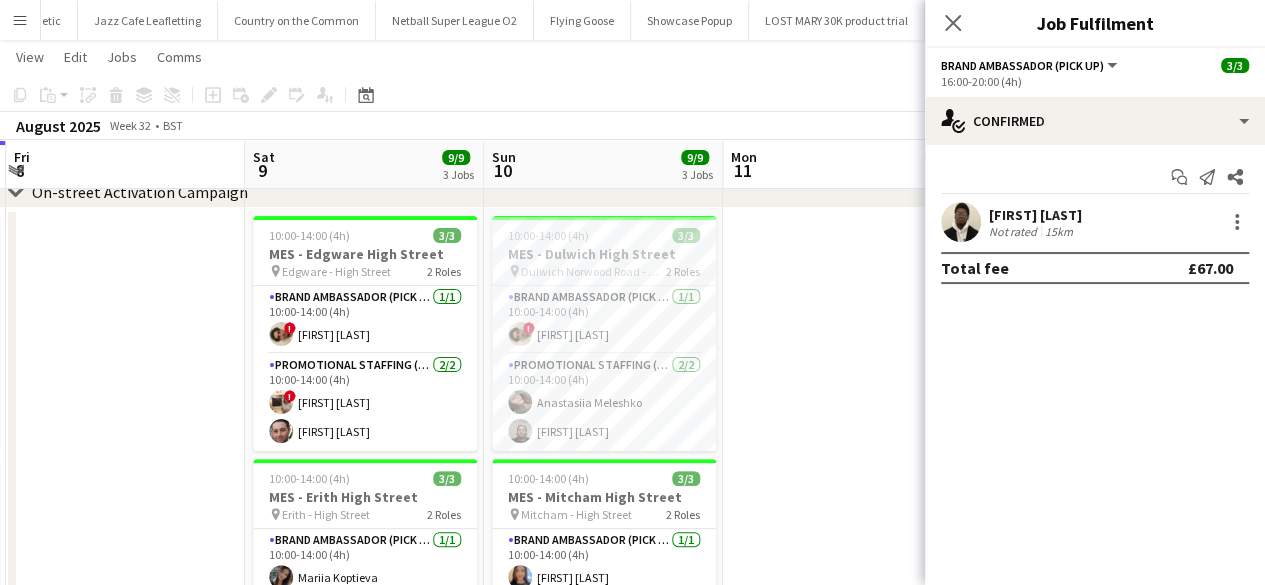 click at bounding box center (842, 622) 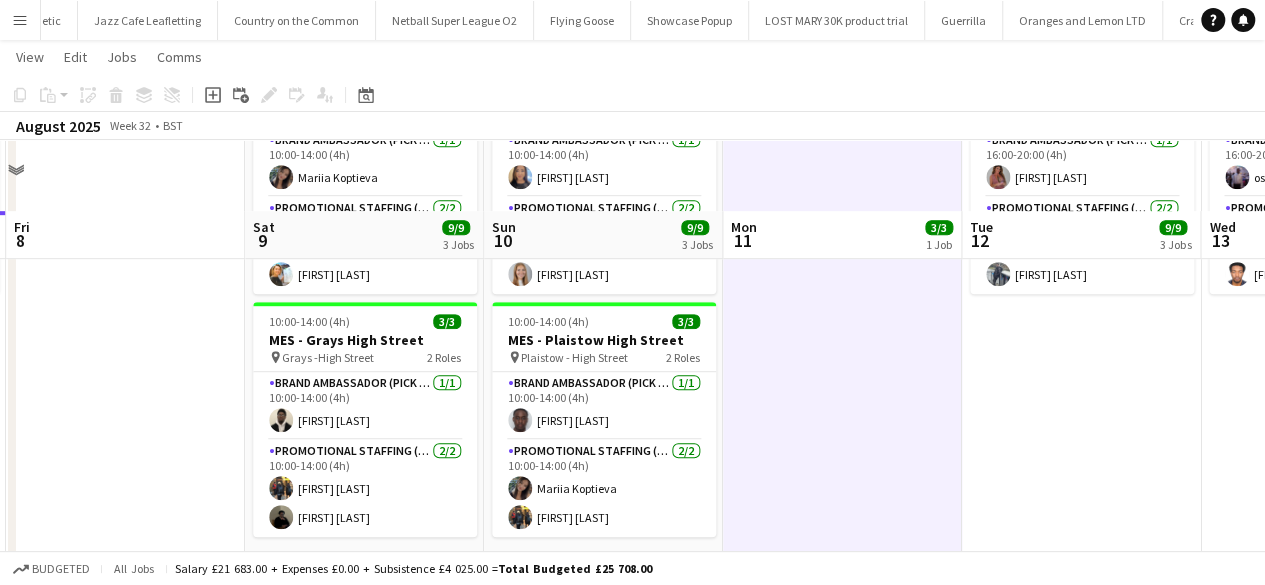 scroll, scrollTop: 608, scrollLeft: 0, axis: vertical 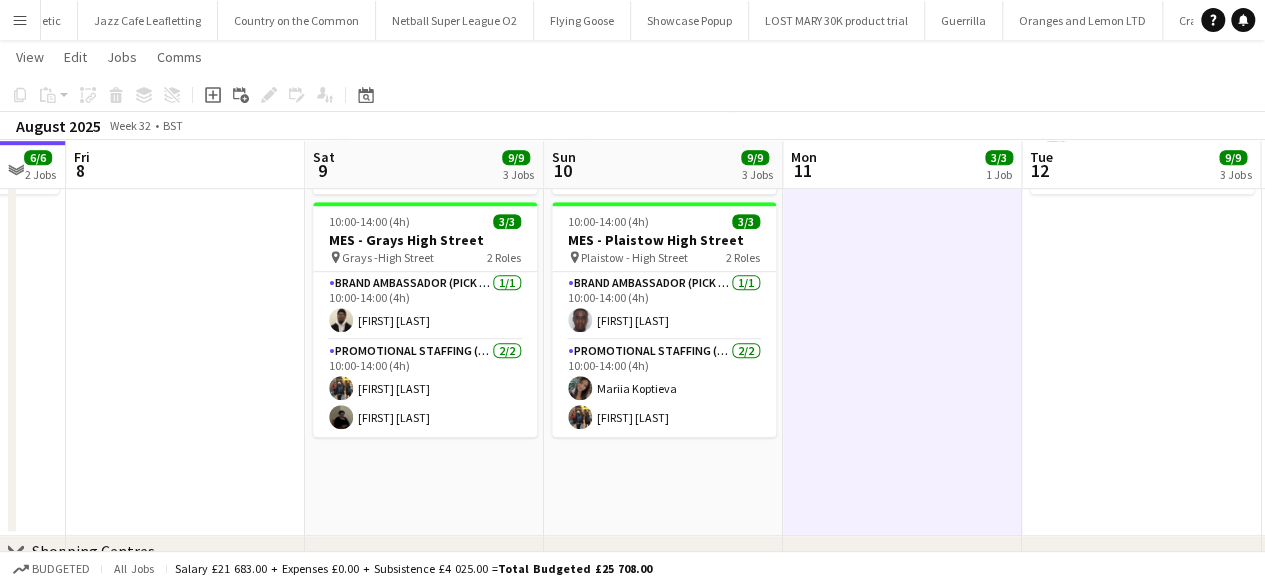 drag, startPoint x: 790, startPoint y: 355, endPoint x: 715, endPoint y: 374, distance: 77.36925 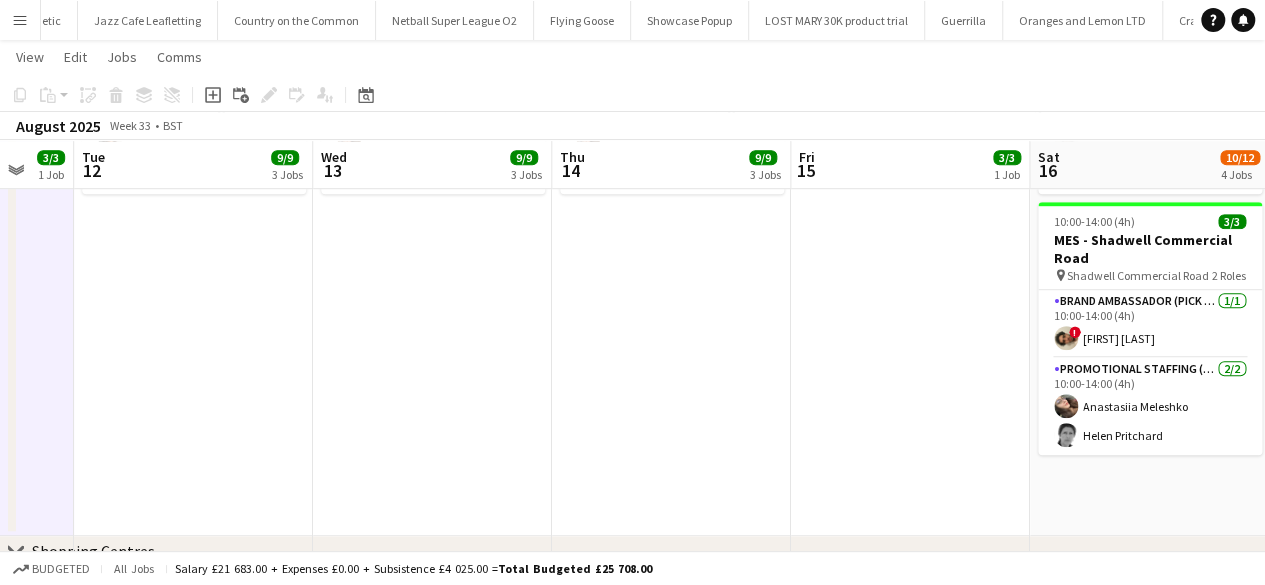 scroll, scrollTop: 0, scrollLeft: 575, axis: horizontal 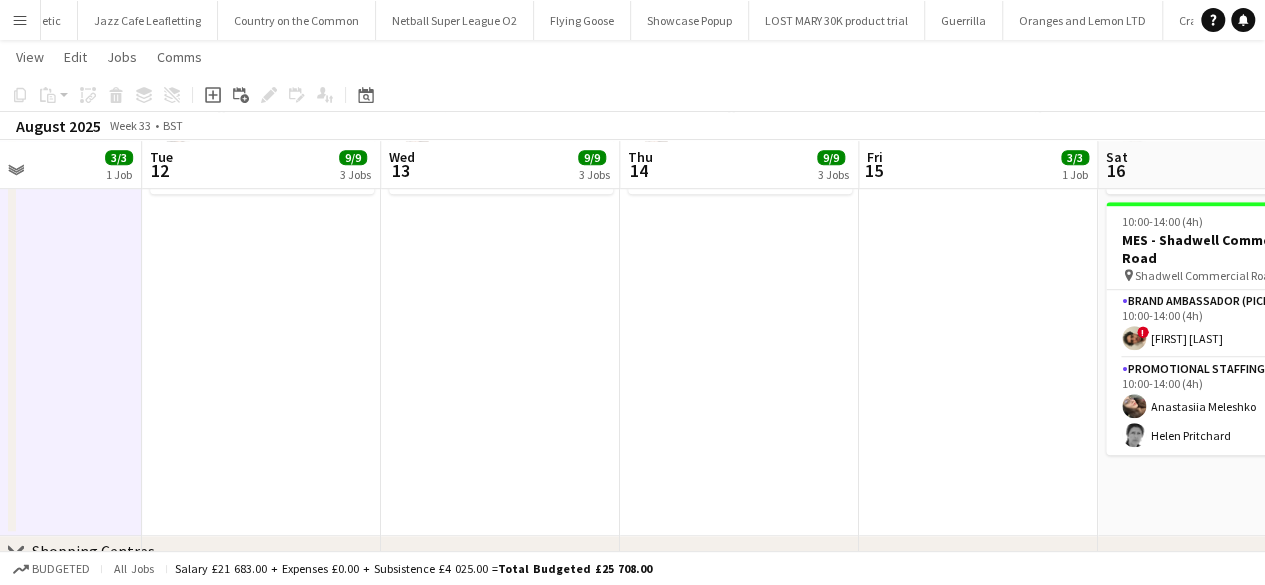 drag, startPoint x: 840, startPoint y: 382, endPoint x: 430, endPoint y: 335, distance: 412.68512 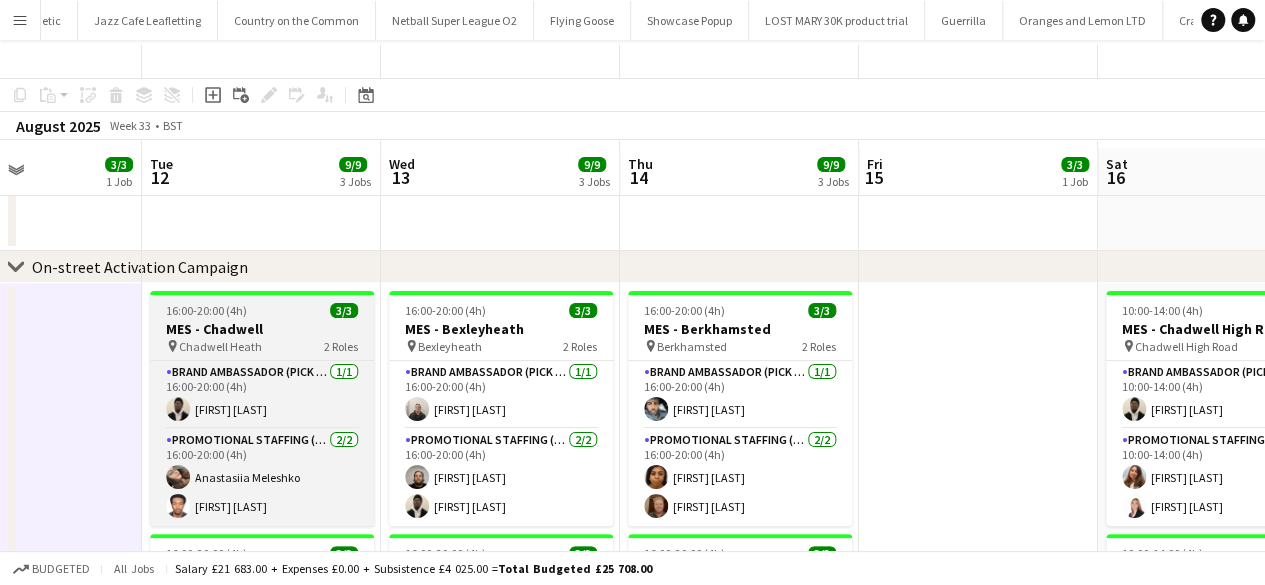 scroll, scrollTop: 0, scrollLeft: 0, axis: both 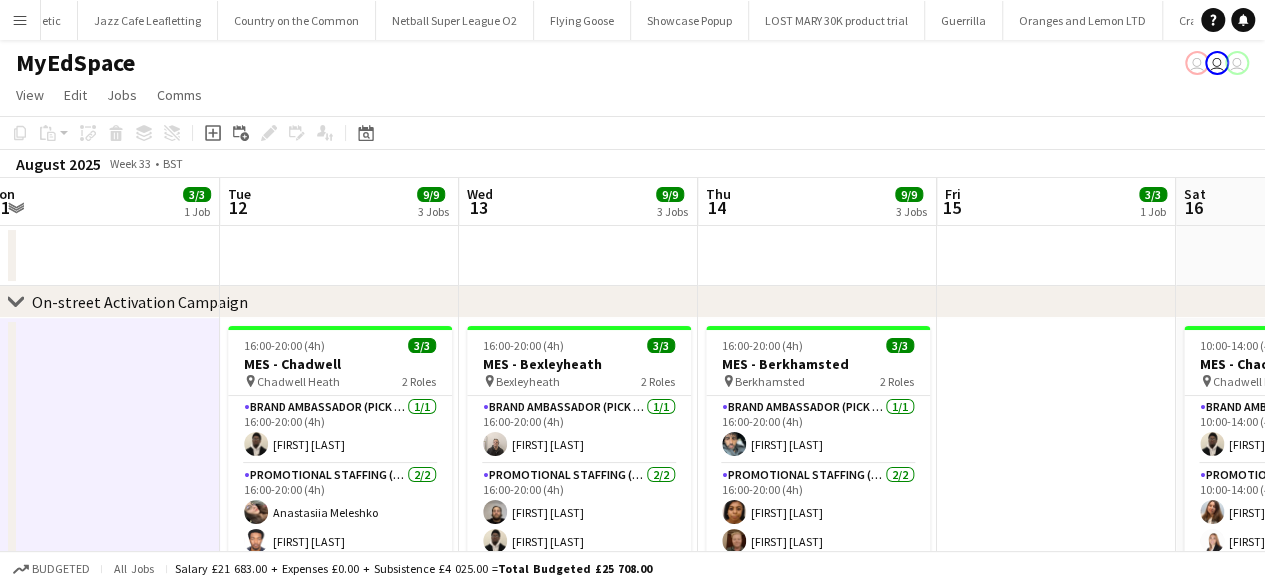drag, startPoint x: 104, startPoint y: 339, endPoint x: 182, endPoint y: 340, distance: 78.00641 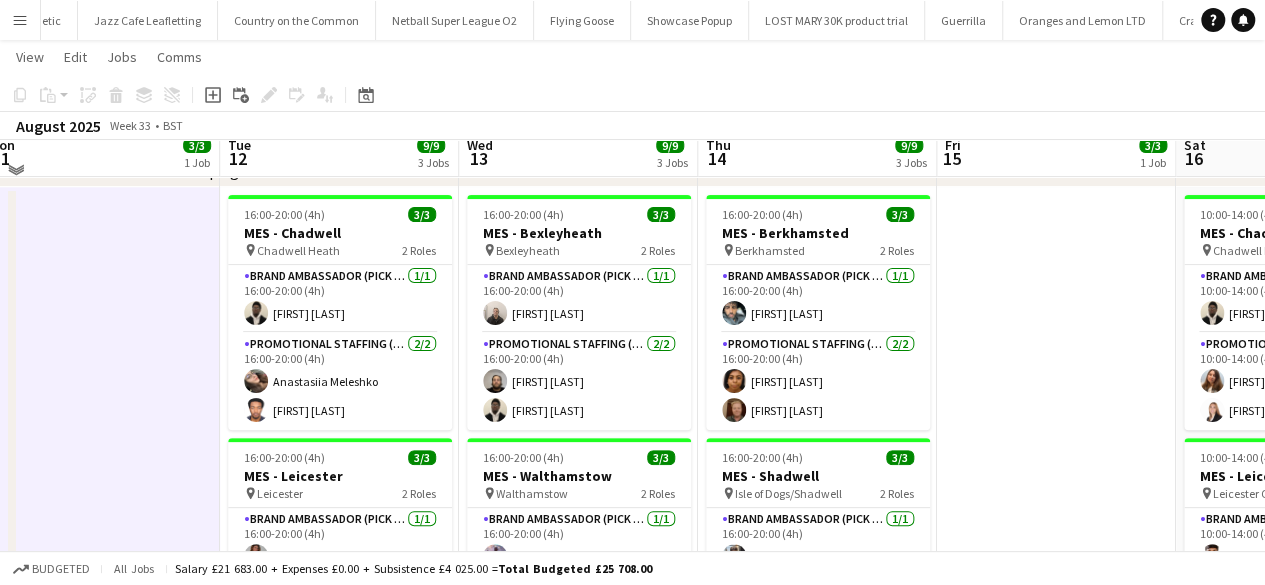 scroll, scrollTop: 100, scrollLeft: 0, axis: vertical 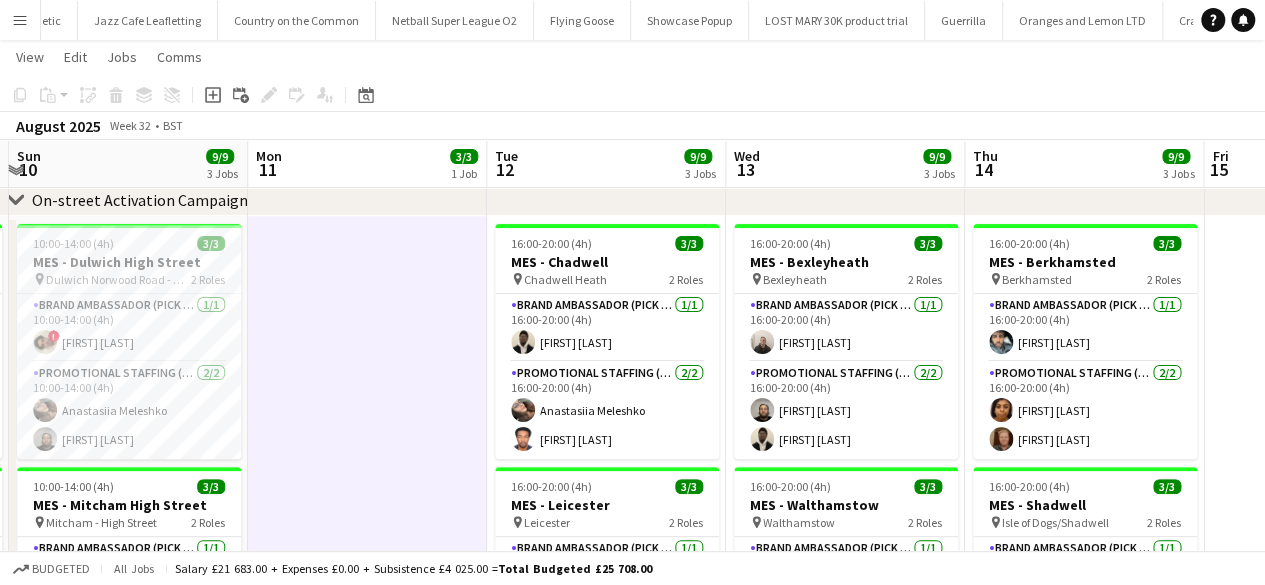 drag, startPoint x: 416, startPoint y: 347, endPoint x: 466, endPoint y: 343, distance: 50.159744 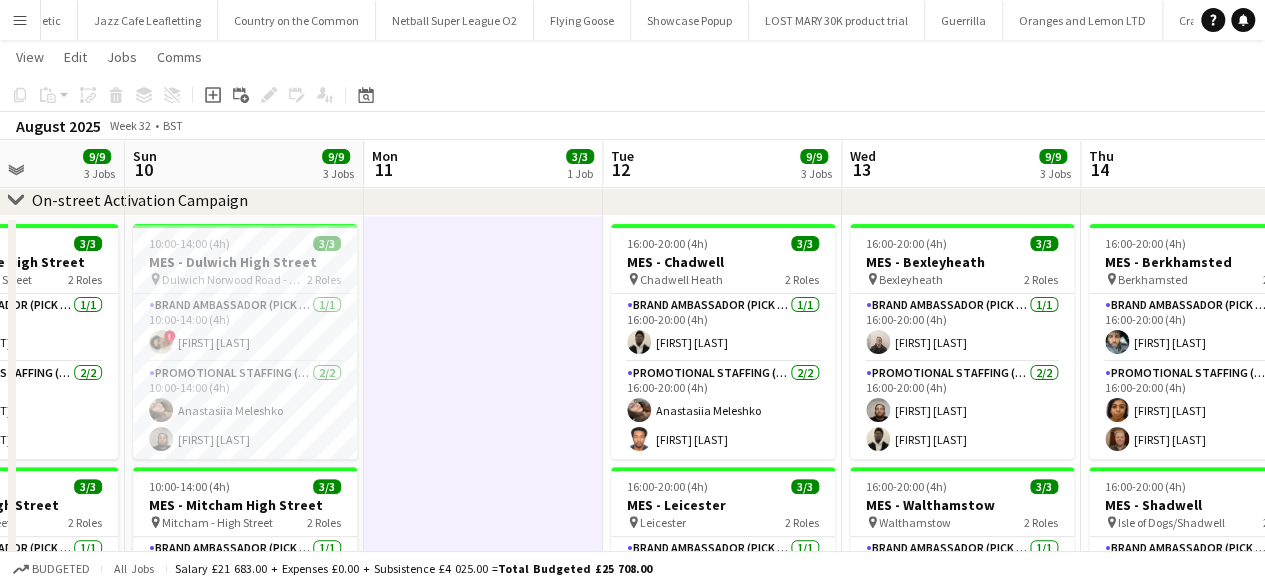drag, startPoint x: 378, startPoint y: 356, endPoint x: 493, endPoint y: 348, distance: 115.27792 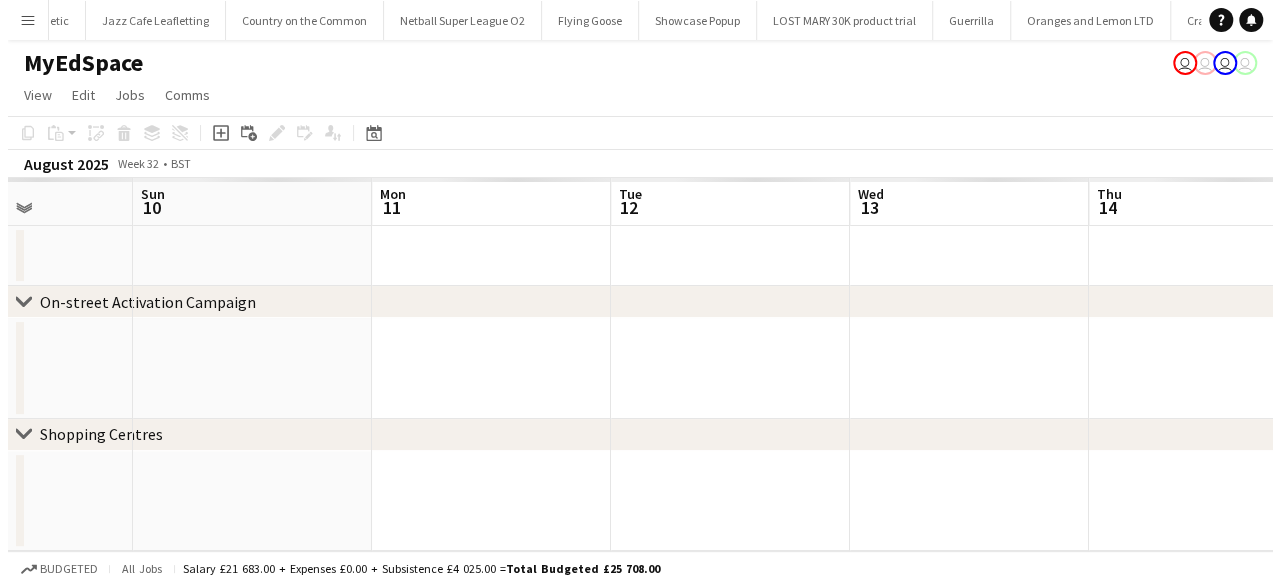 scroll, scrollTop: 0, scrollLeft: 0, axis: both 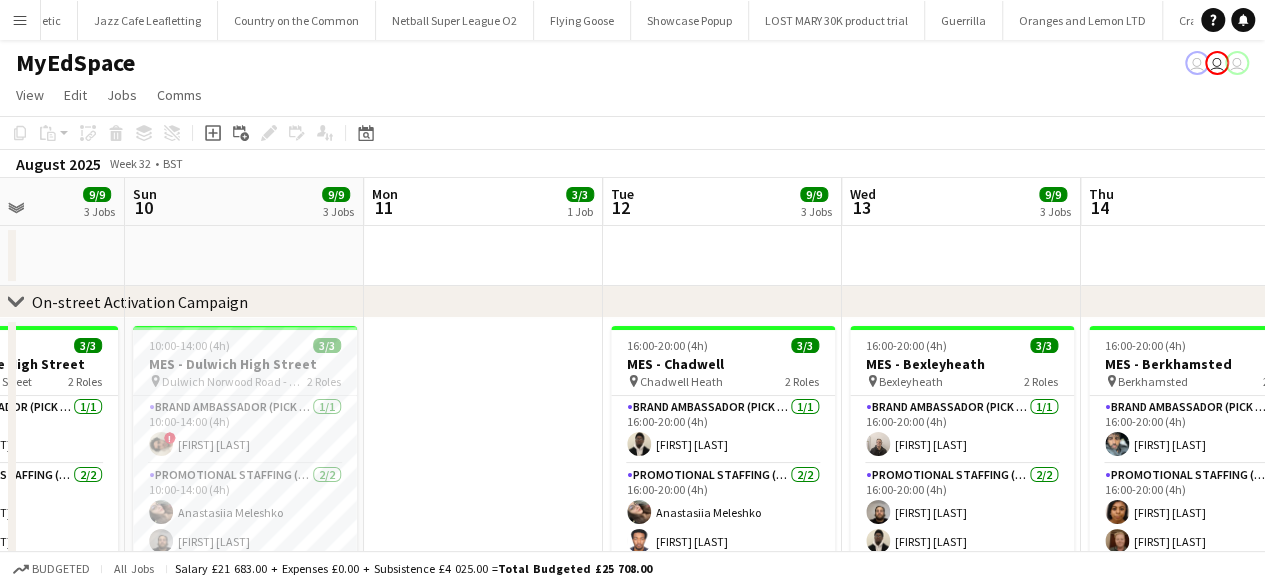 click on "Menu" at bounding box center (20, 20) 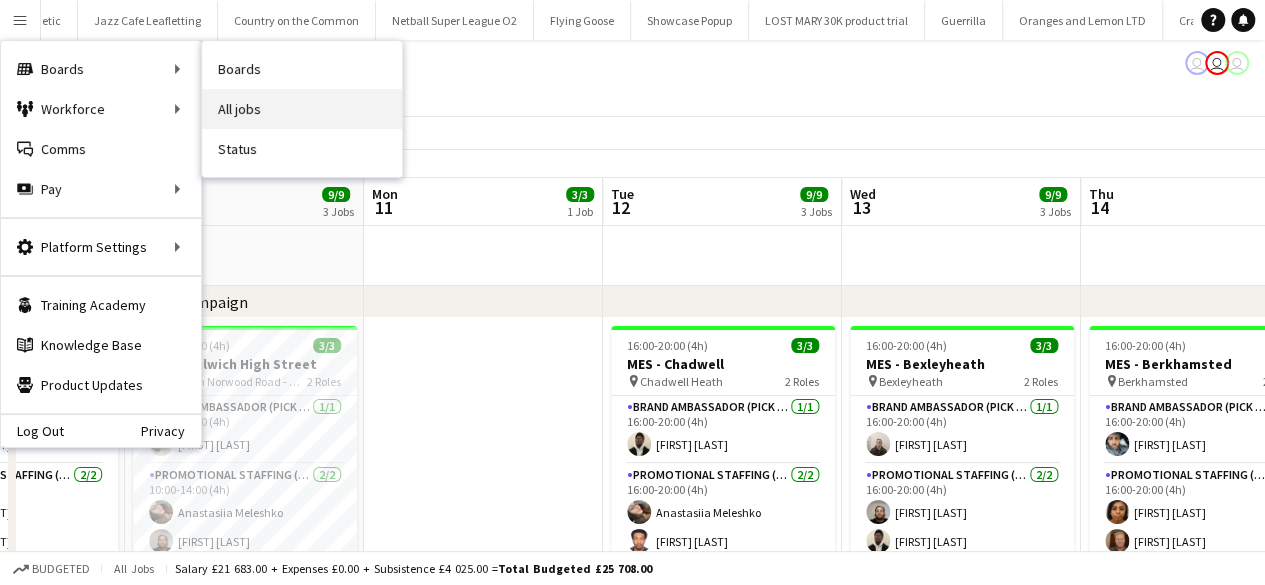 click on "All jobs" at bounding box center [302, 109] 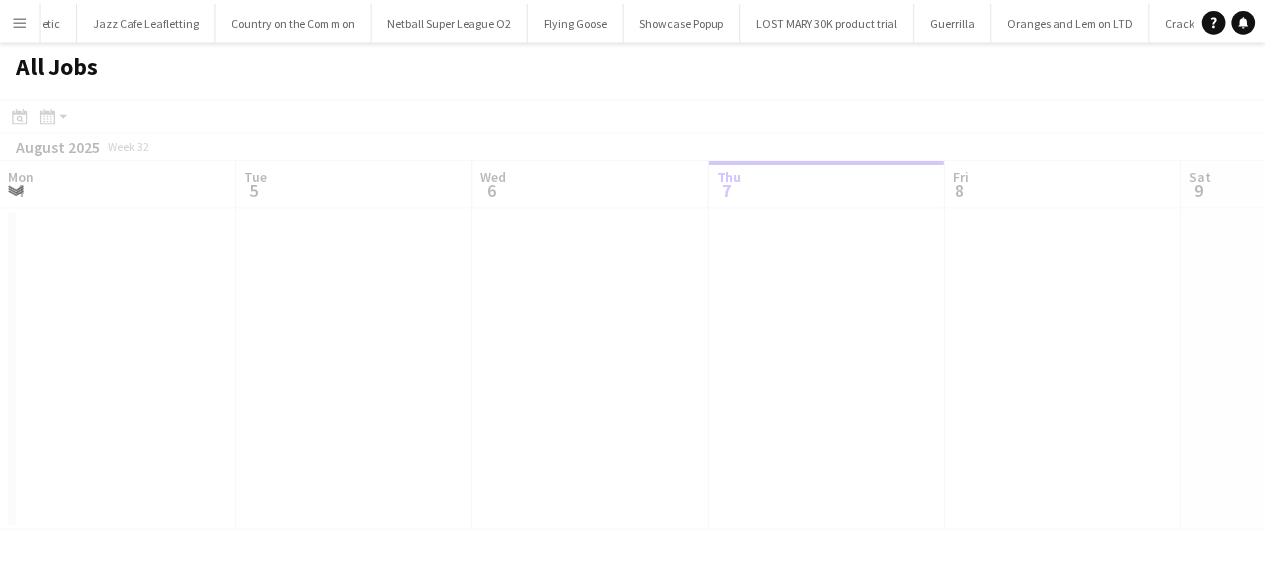 scroll, scrollTop: 0, scrollLeft: 478, axis: horizontal 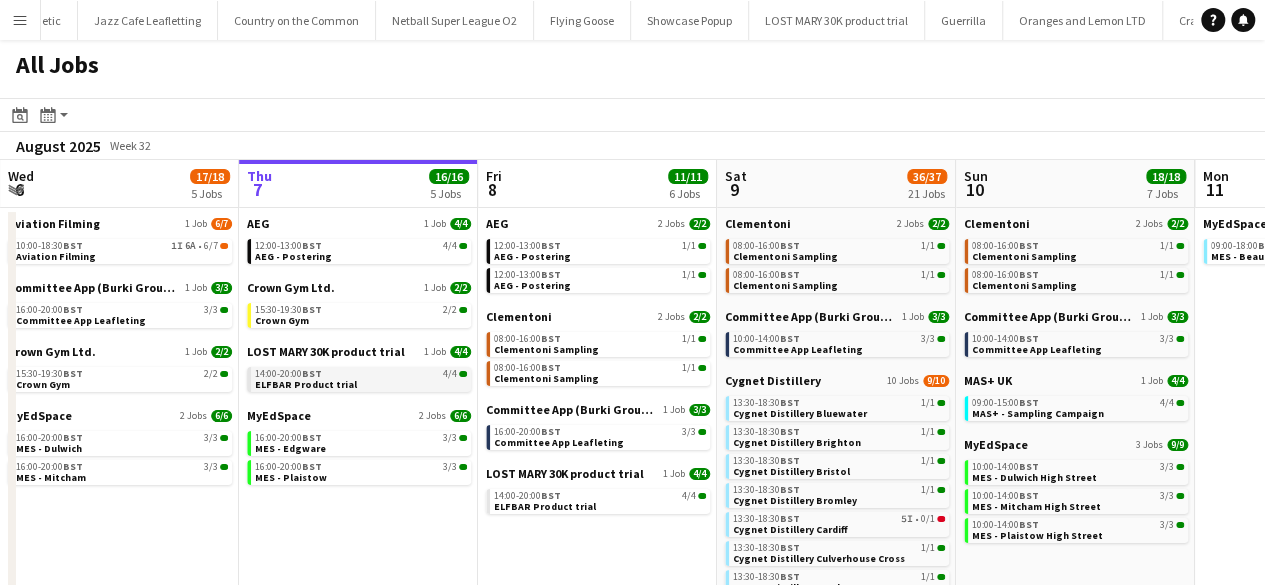 click on "14:00-20:00    BST   4/4" at bounding box center [361, 374] 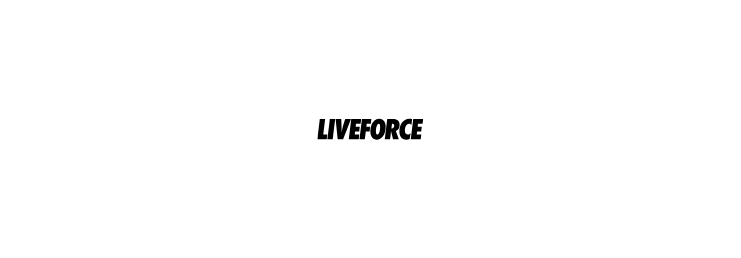 scroll, scrollTop: 0, scrollLeft: 0, axis: both 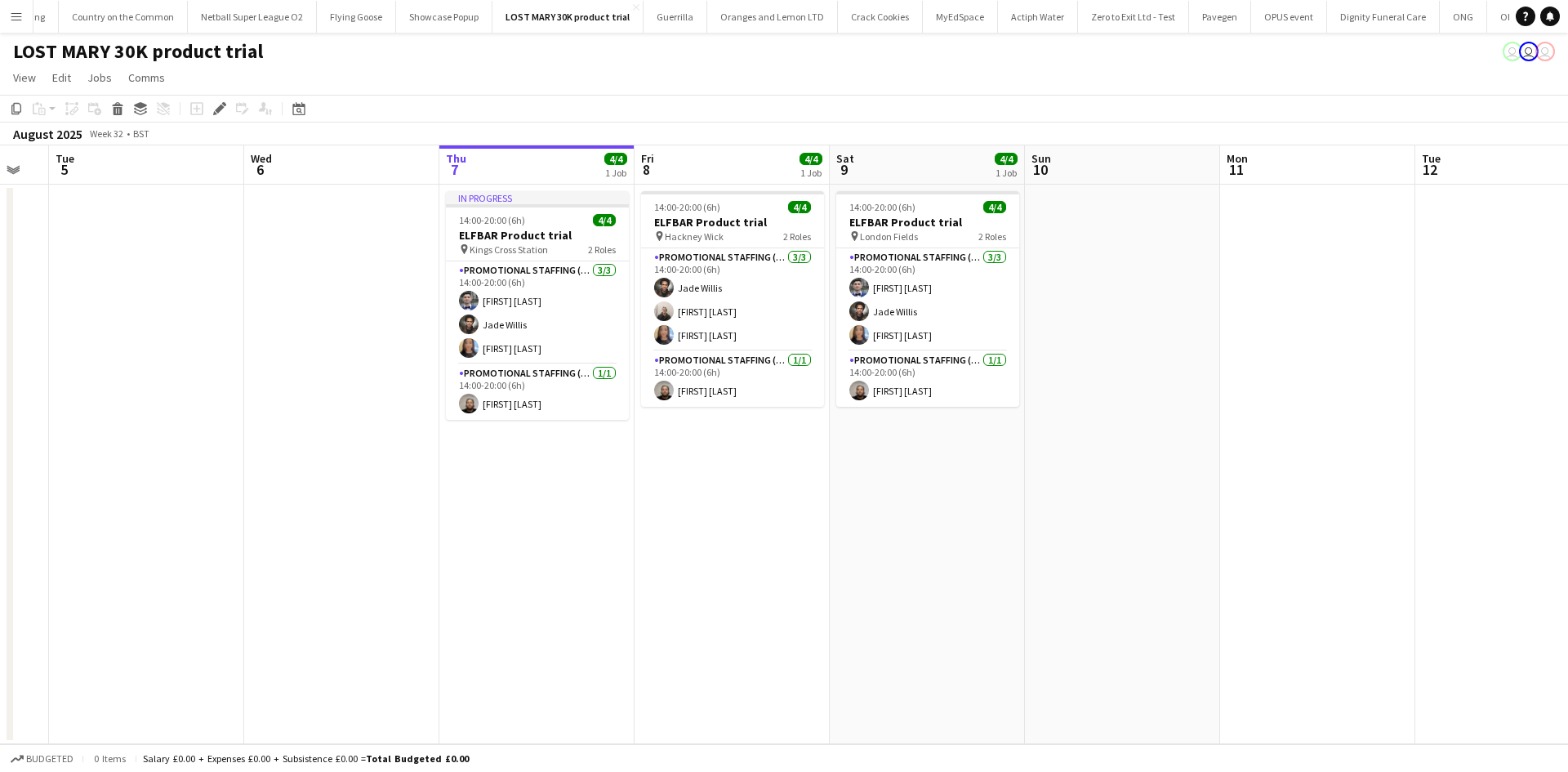 click on "Menu" at bounding box center [16, 16] 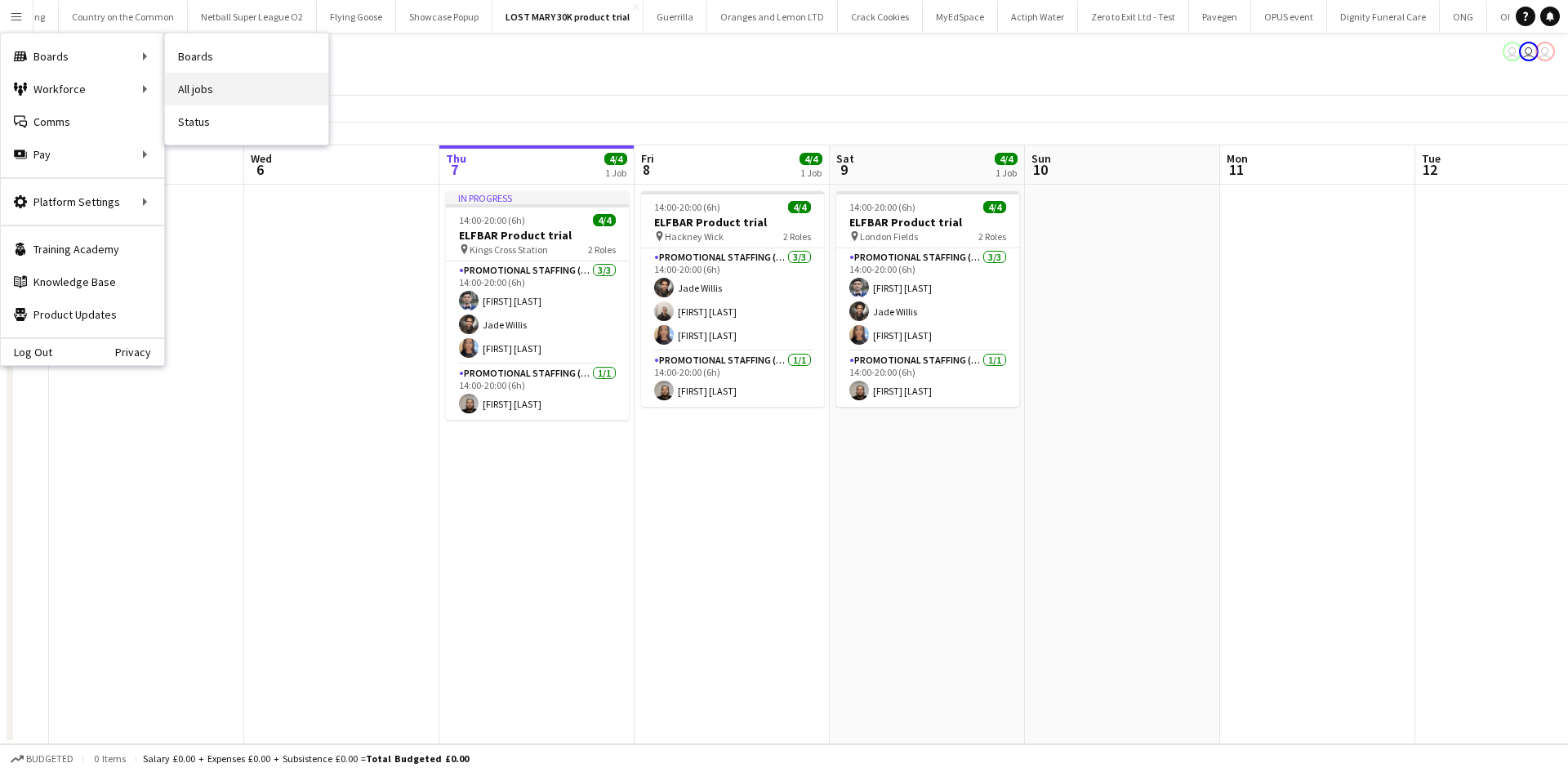 click on "All jobs" at bounding box center [247, 89] 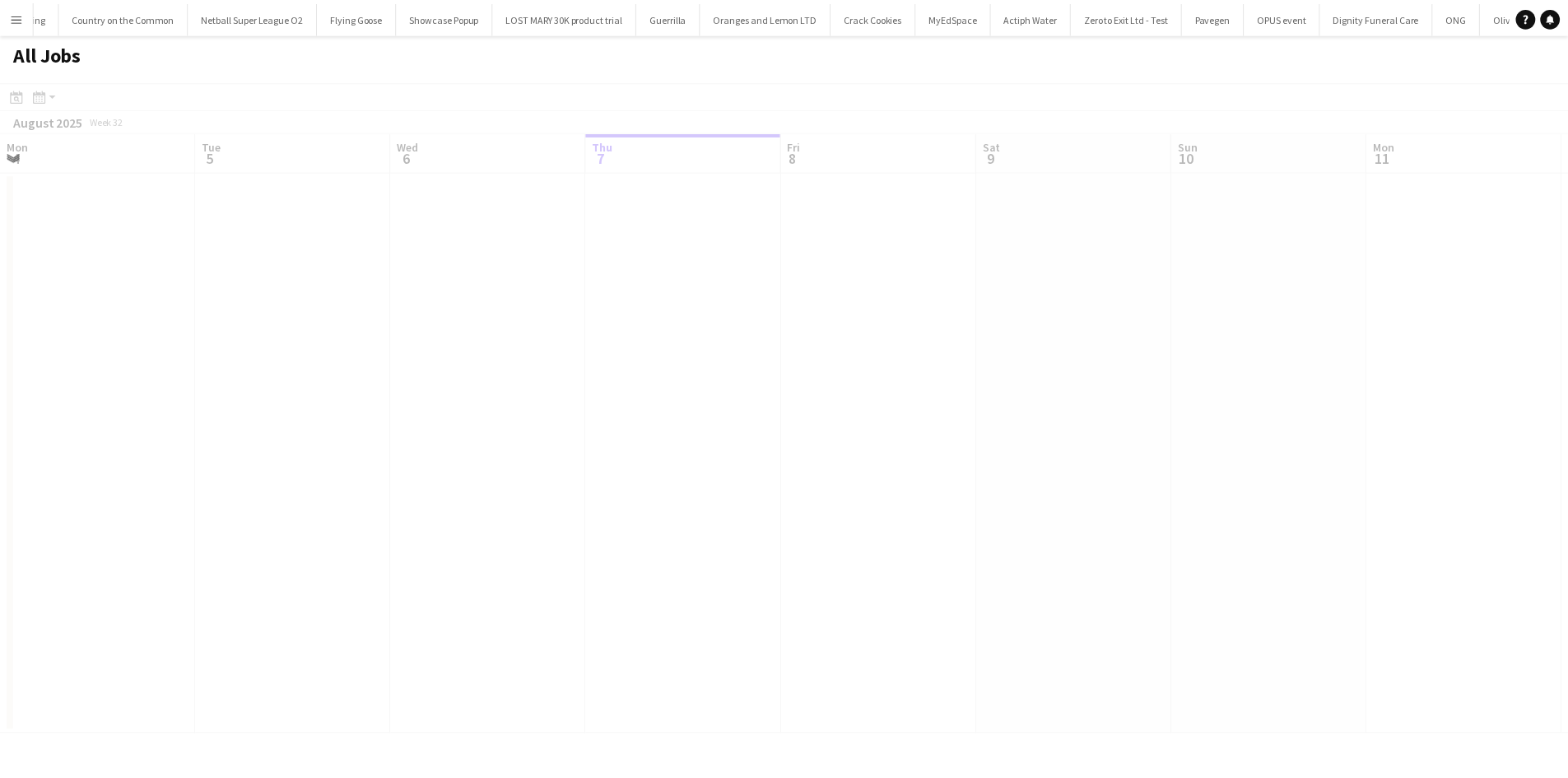 scroll, scrollTop: 0, scrollLeft: 393, axis: horizontal 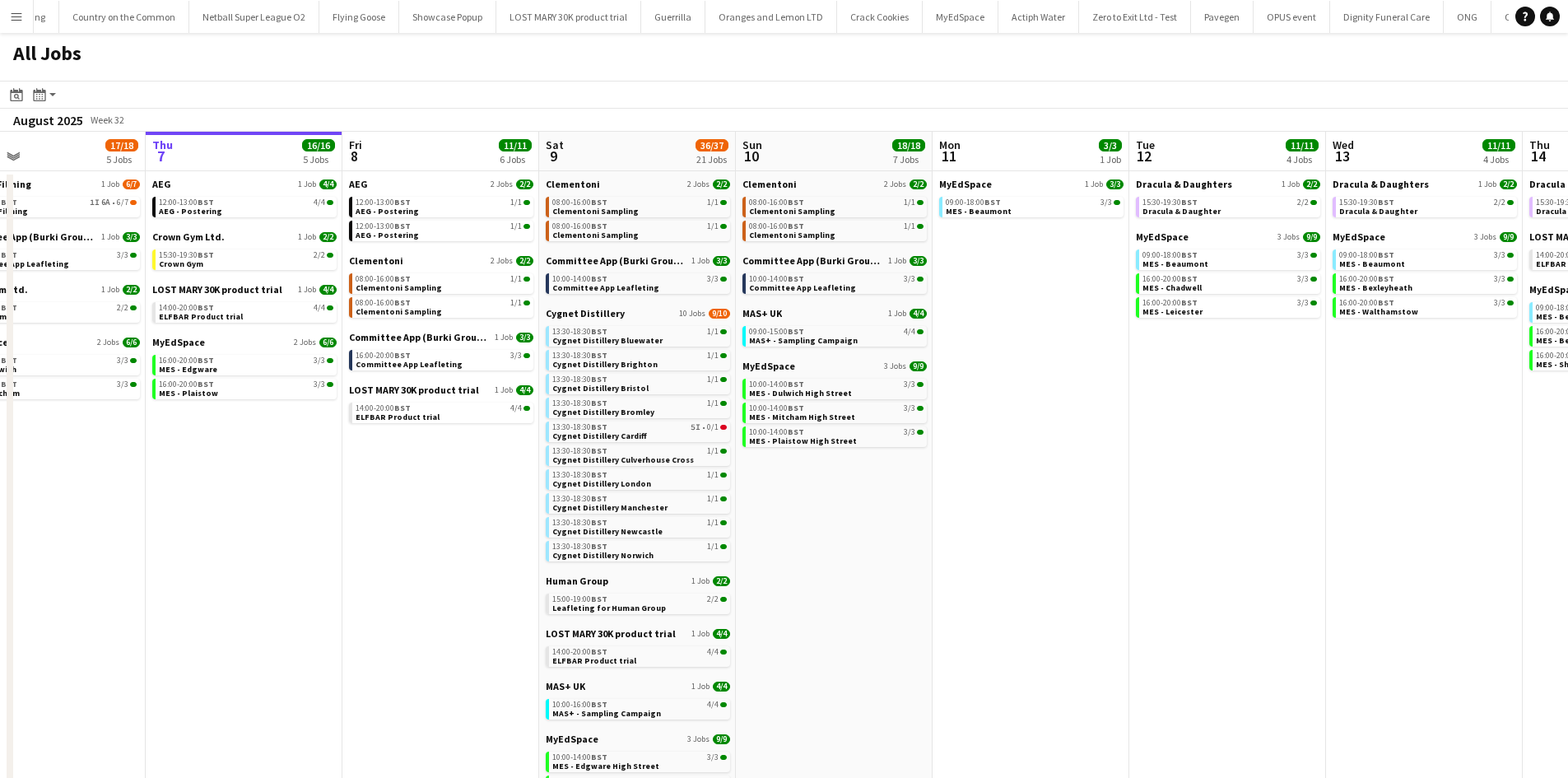 drag, startPoint x: 1042, startPoint y: 505, endPoint x: 991, endPoint y: 501, distance: 51.156622 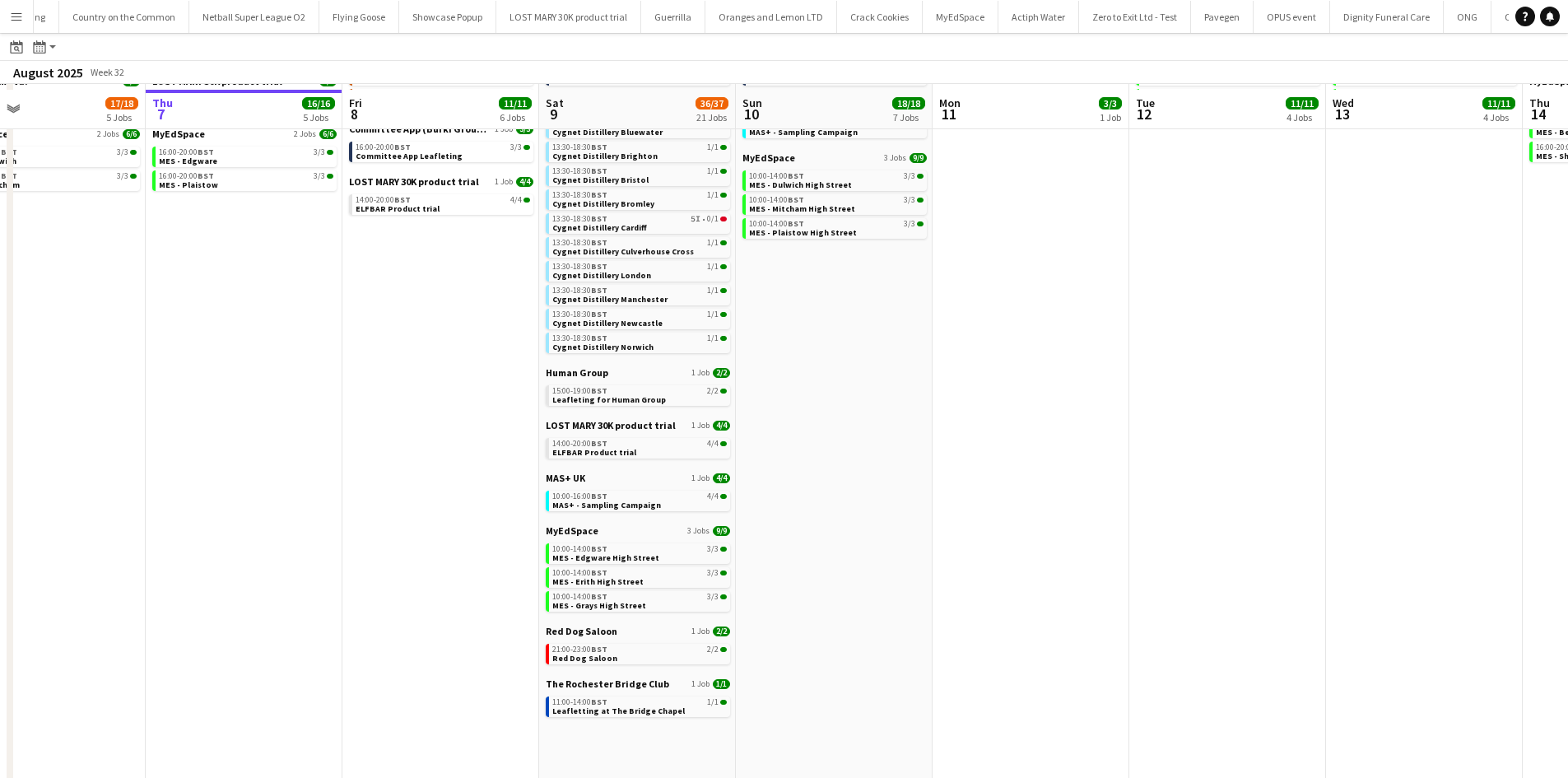 scroll, scrollTop: 212, scrollLeft: 0, axis: vertical 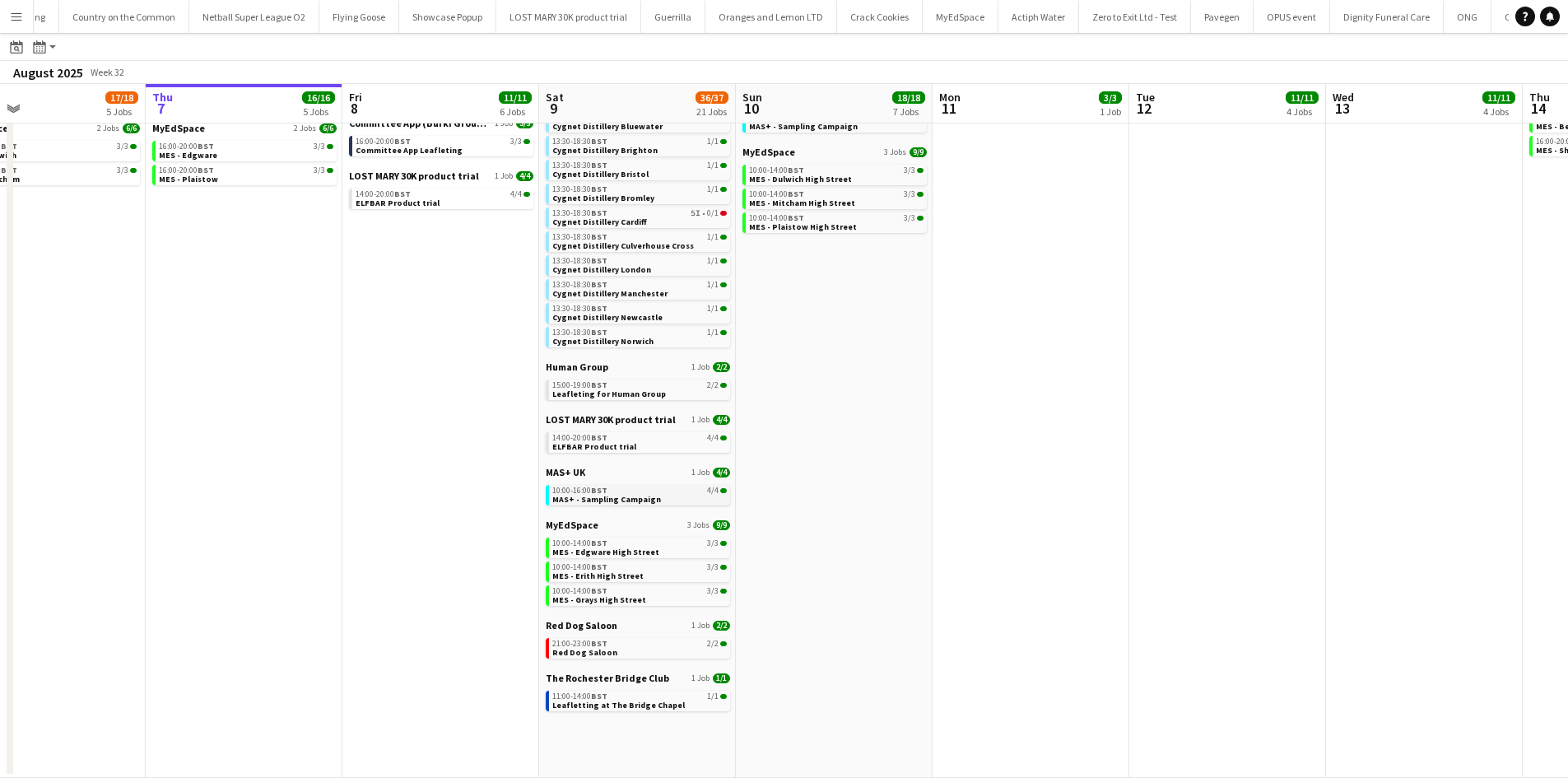 click on "MAS+ - Sampling Campaign" 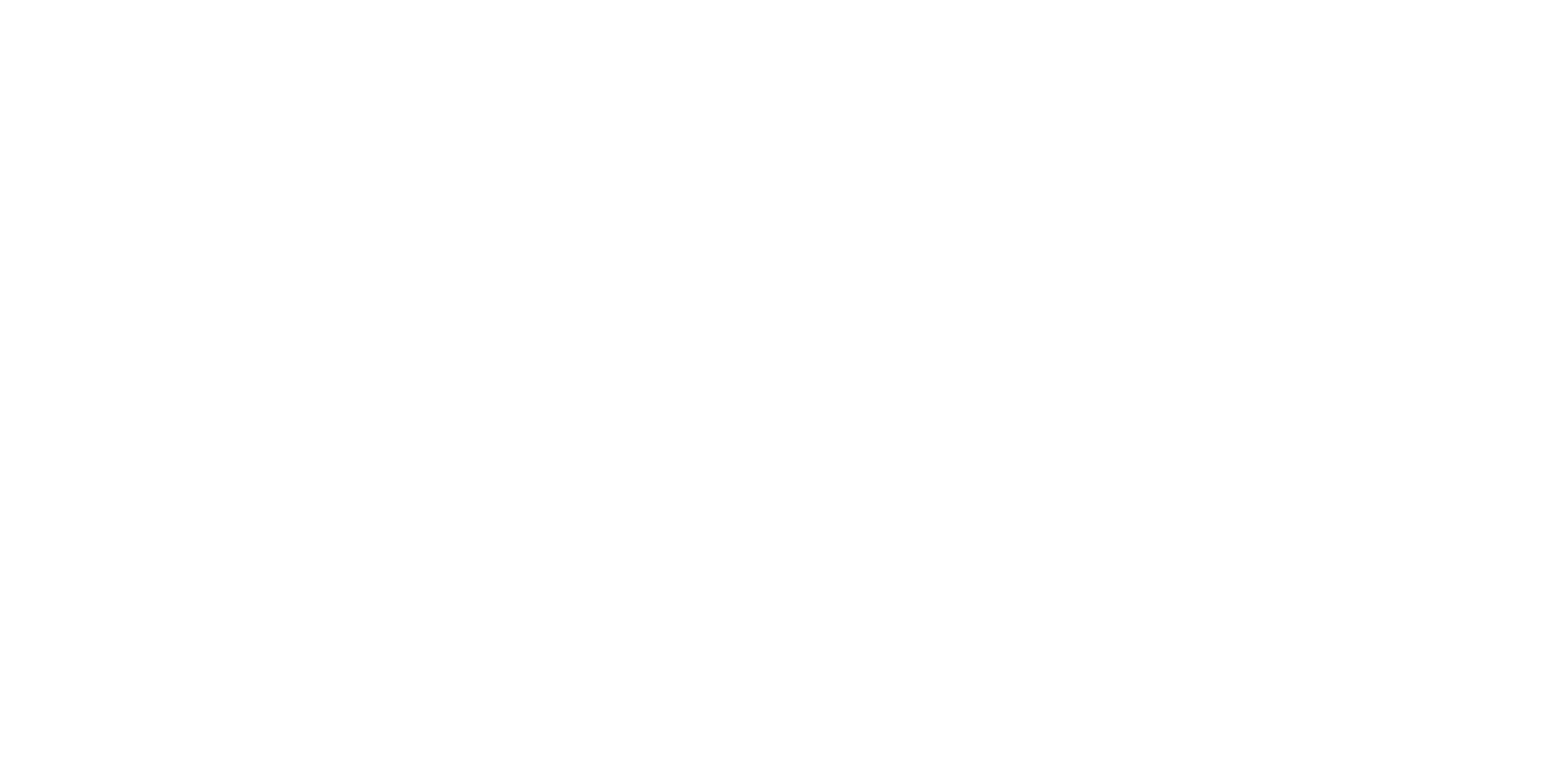 scroll, scrollTop: 0, scrollLeft: 0, axis: both 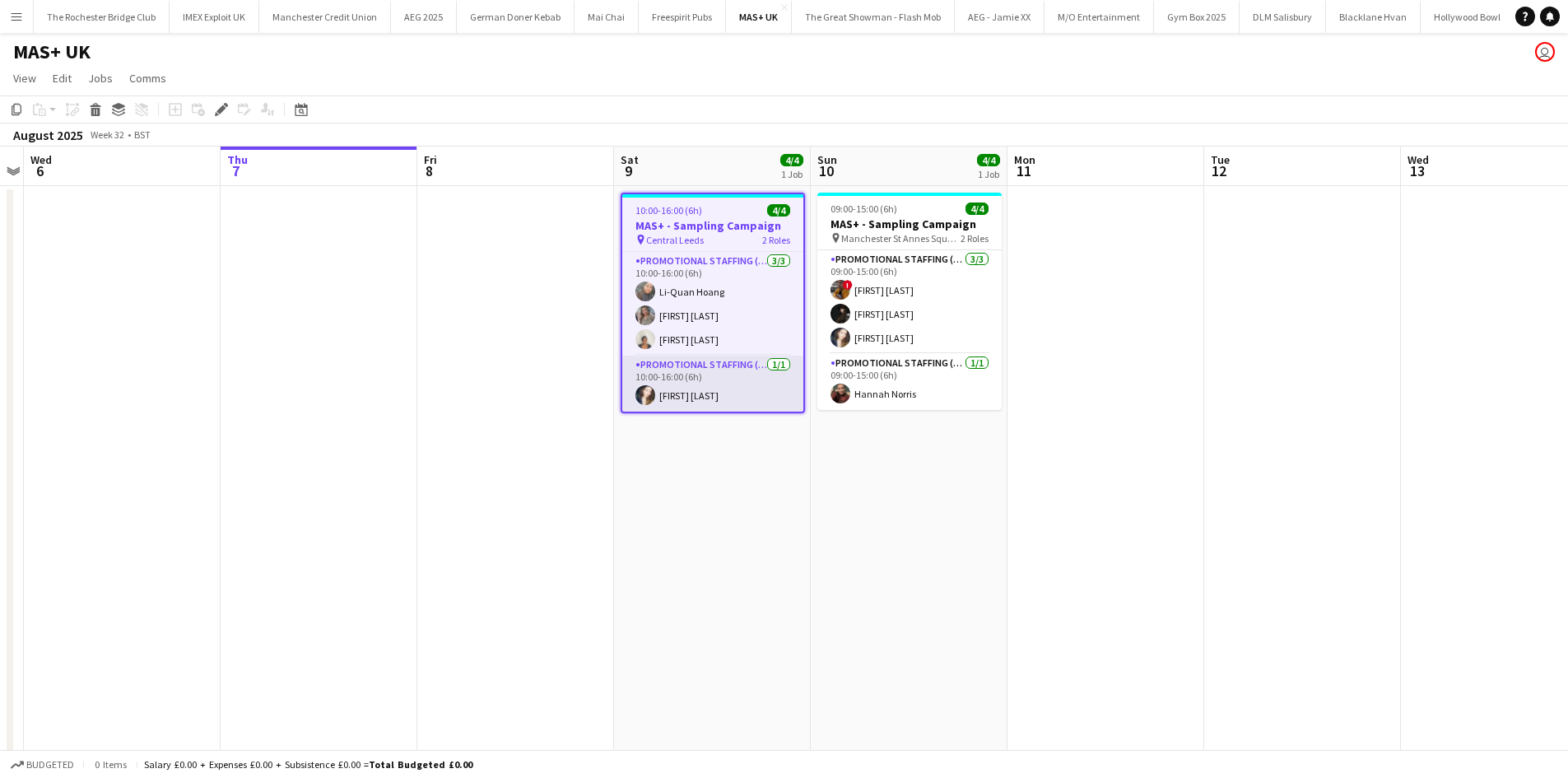 click on "Promotional Staffing (Team Leader)   1/1   10:00-16:00 (6h)
[FIRST] [LAST]" at bounding box center (713, 384) 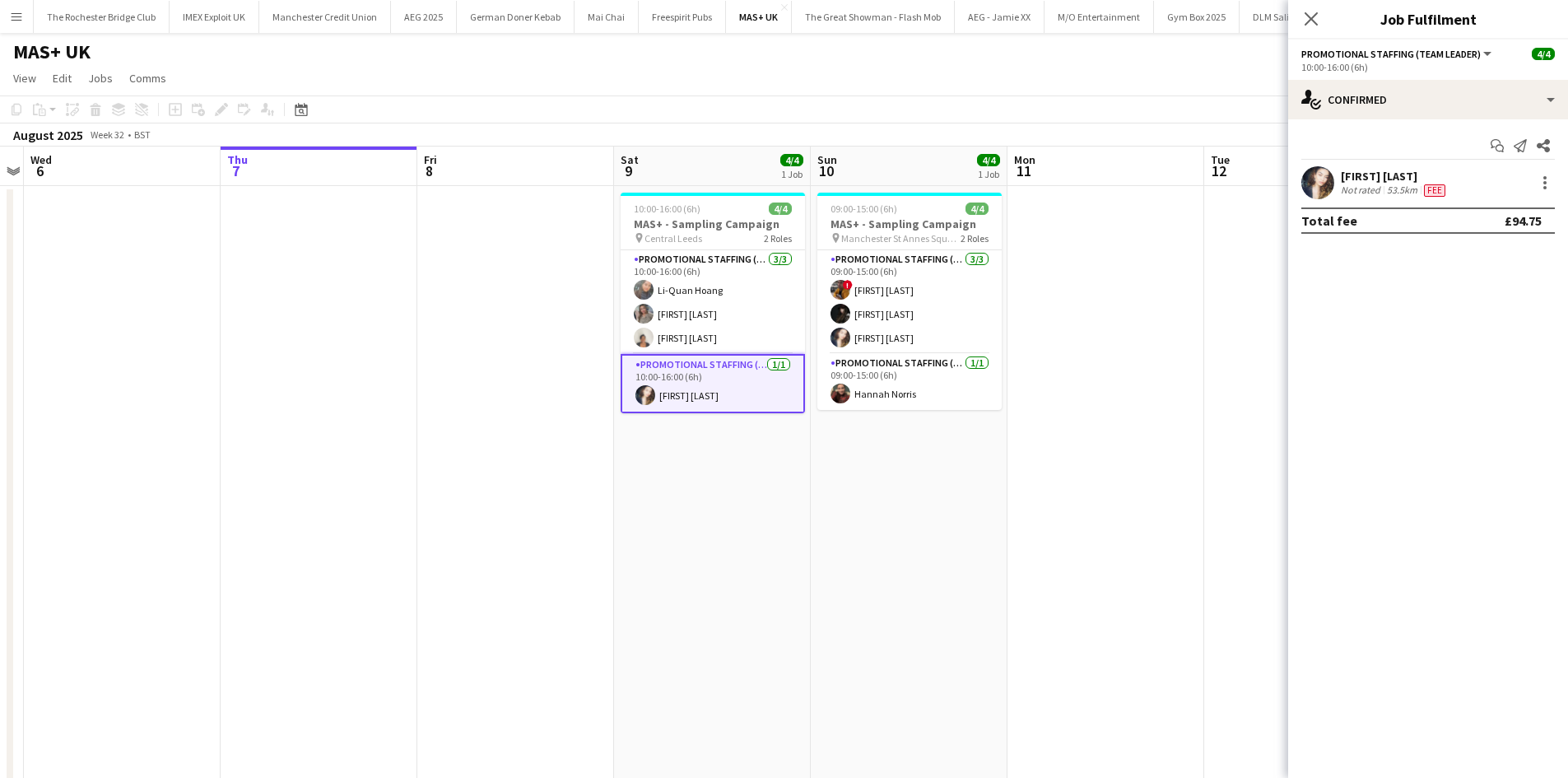 click on "Not rated" at bounding box center [1362, 190] 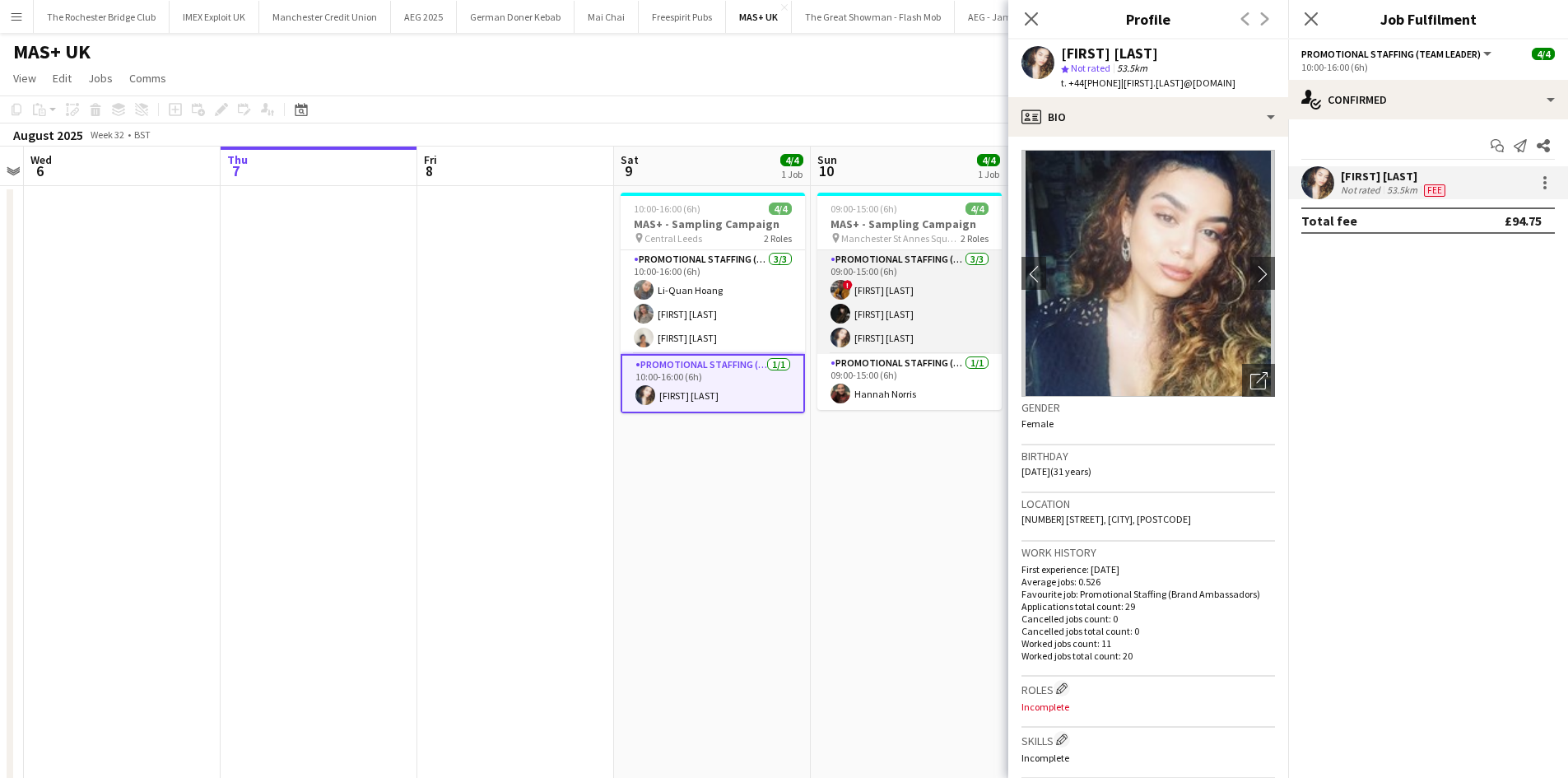 click on "Promotional Staffing (Brand Ambassadors)   3/3   09:00-15:00 (6h)
! [FIRST] [LAST] [FIRST] [LAST] [FIRST] [LAST]" at bounding box center (910, 302) 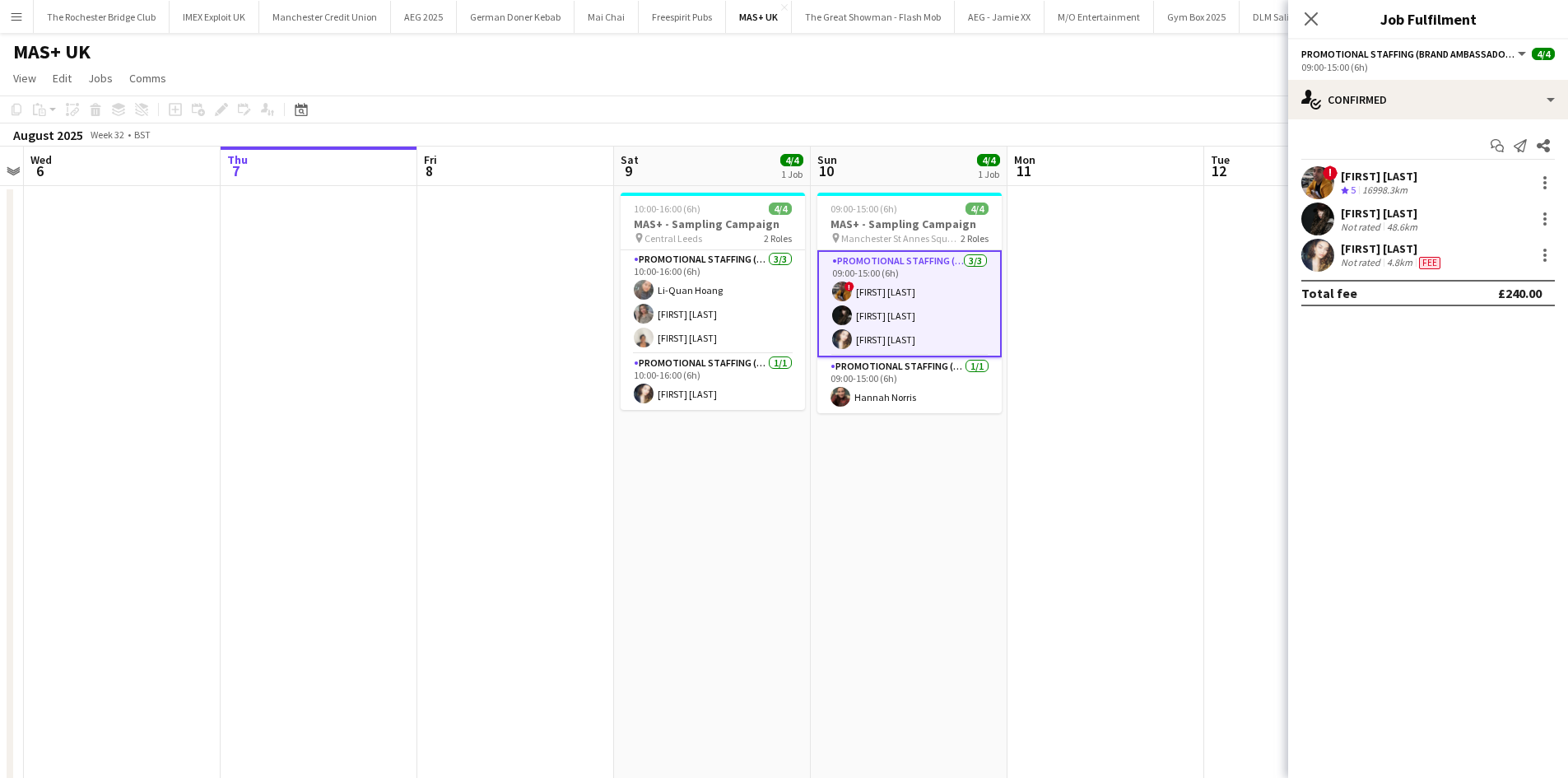 click on "[FIRST] [LAST]" at bounding box center [1392, 249] 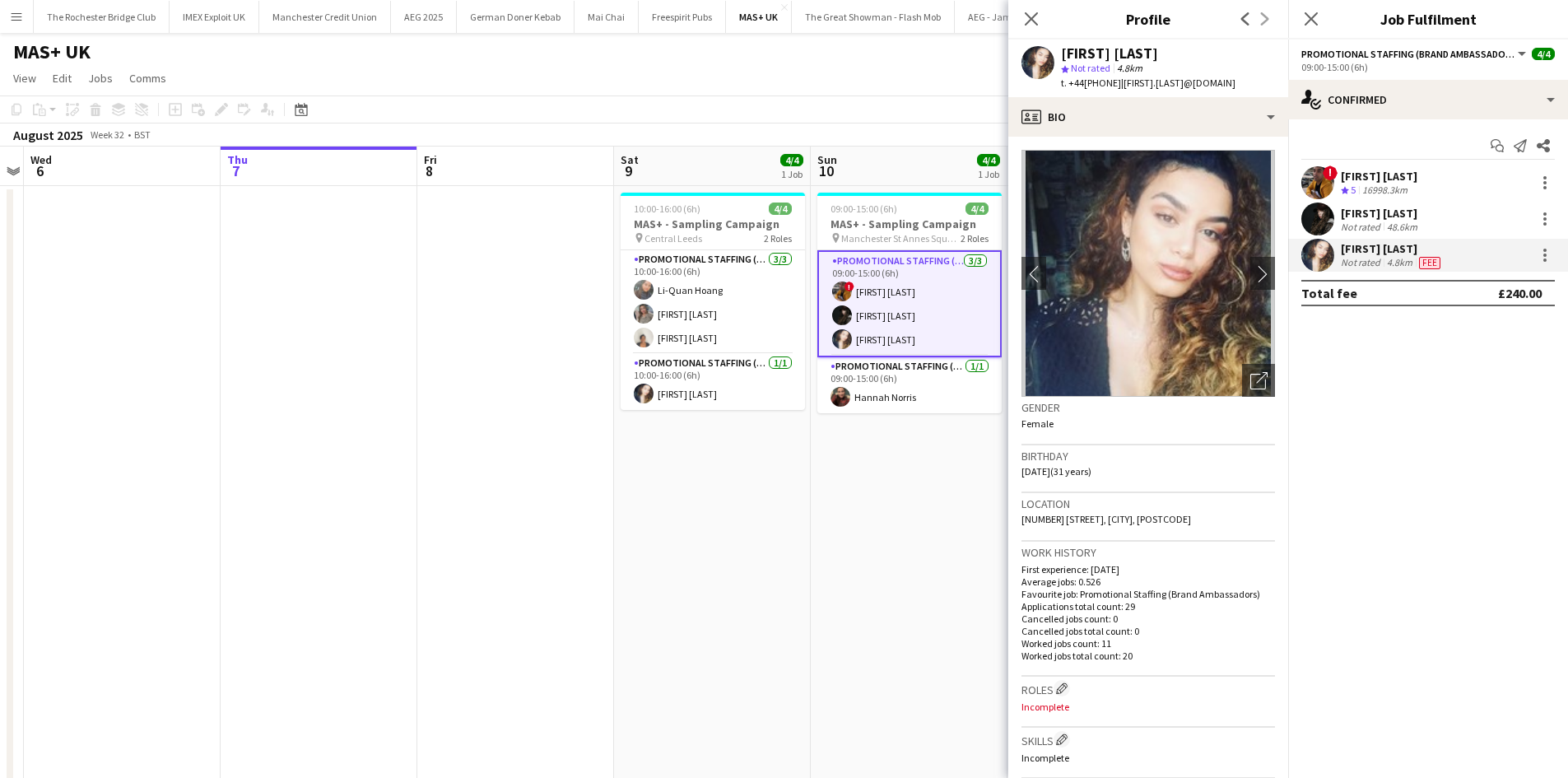 click on "[FIRST] [LAST]" at bounding box center (1380, 213) 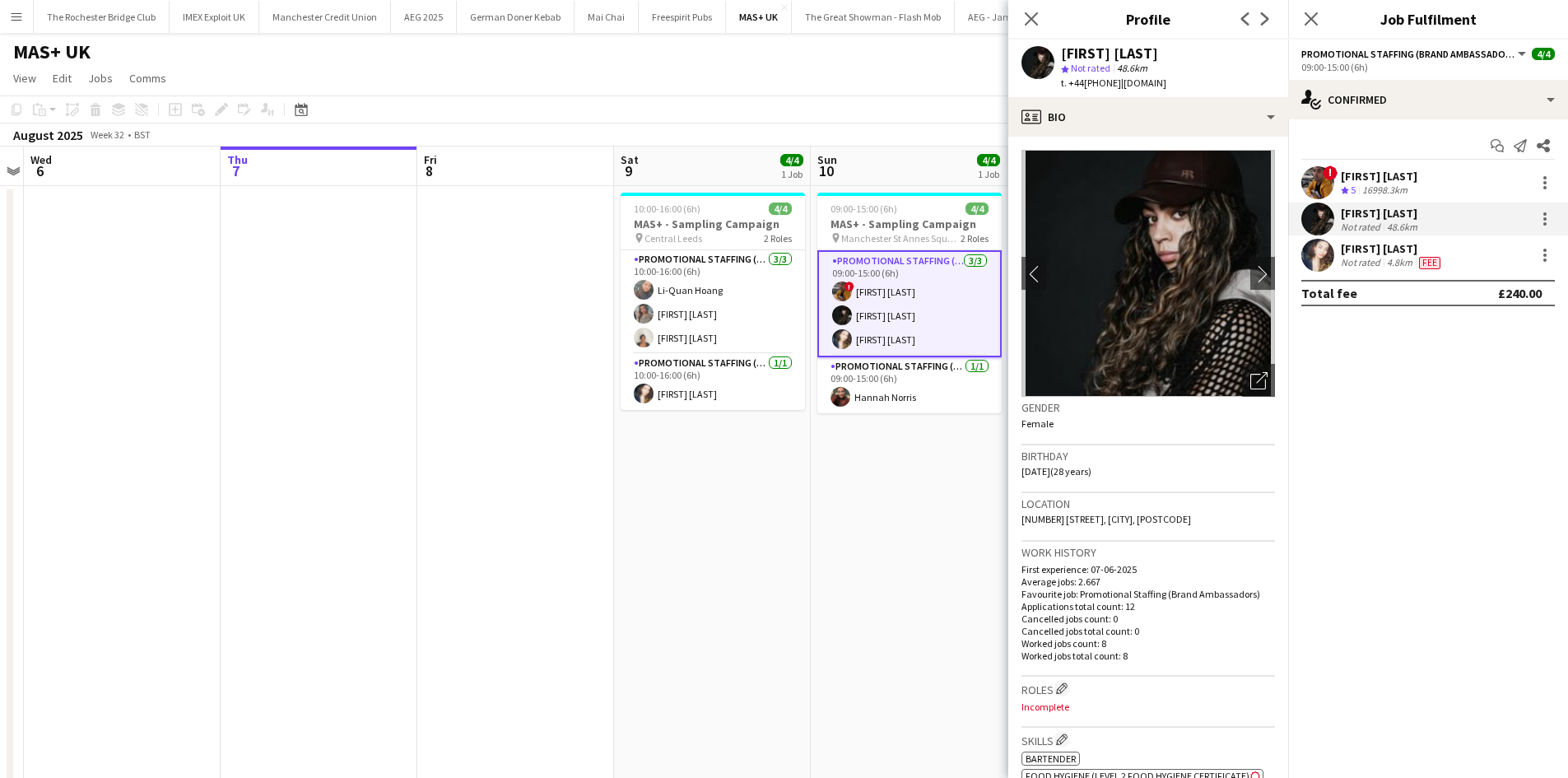 drag, startPoint x: 1135, startPoint y: 83, endPoint x: 1070, endPoint y: 86, distance: 65.069194 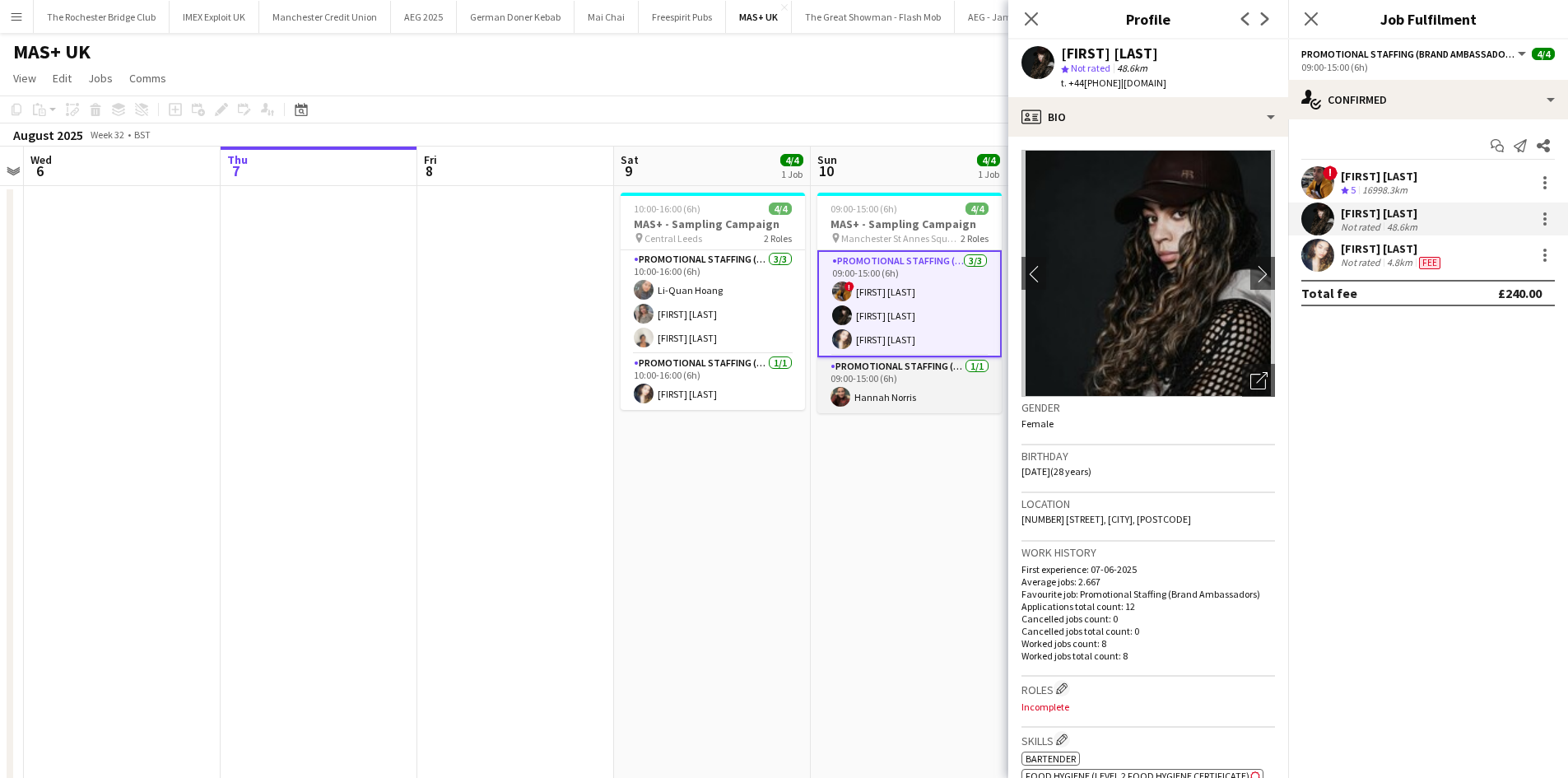 click on "Promotional Staffing (Team Leader)   1/1   09:00-15:00 (6h)
[FIRST] [LAST]" at bounding box center (910, 385) 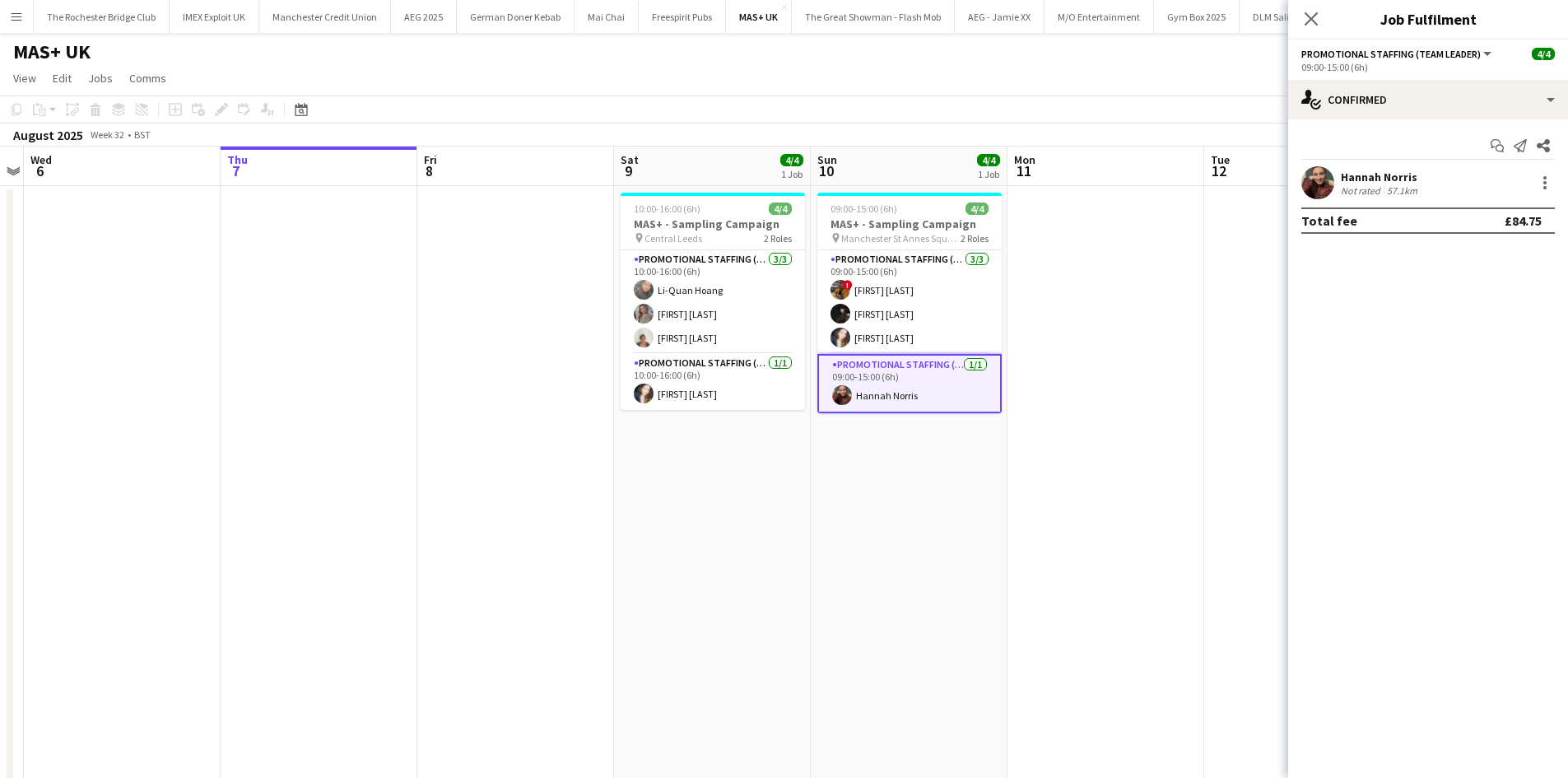 click on "Not rated" at bounding box center (1362, 190) 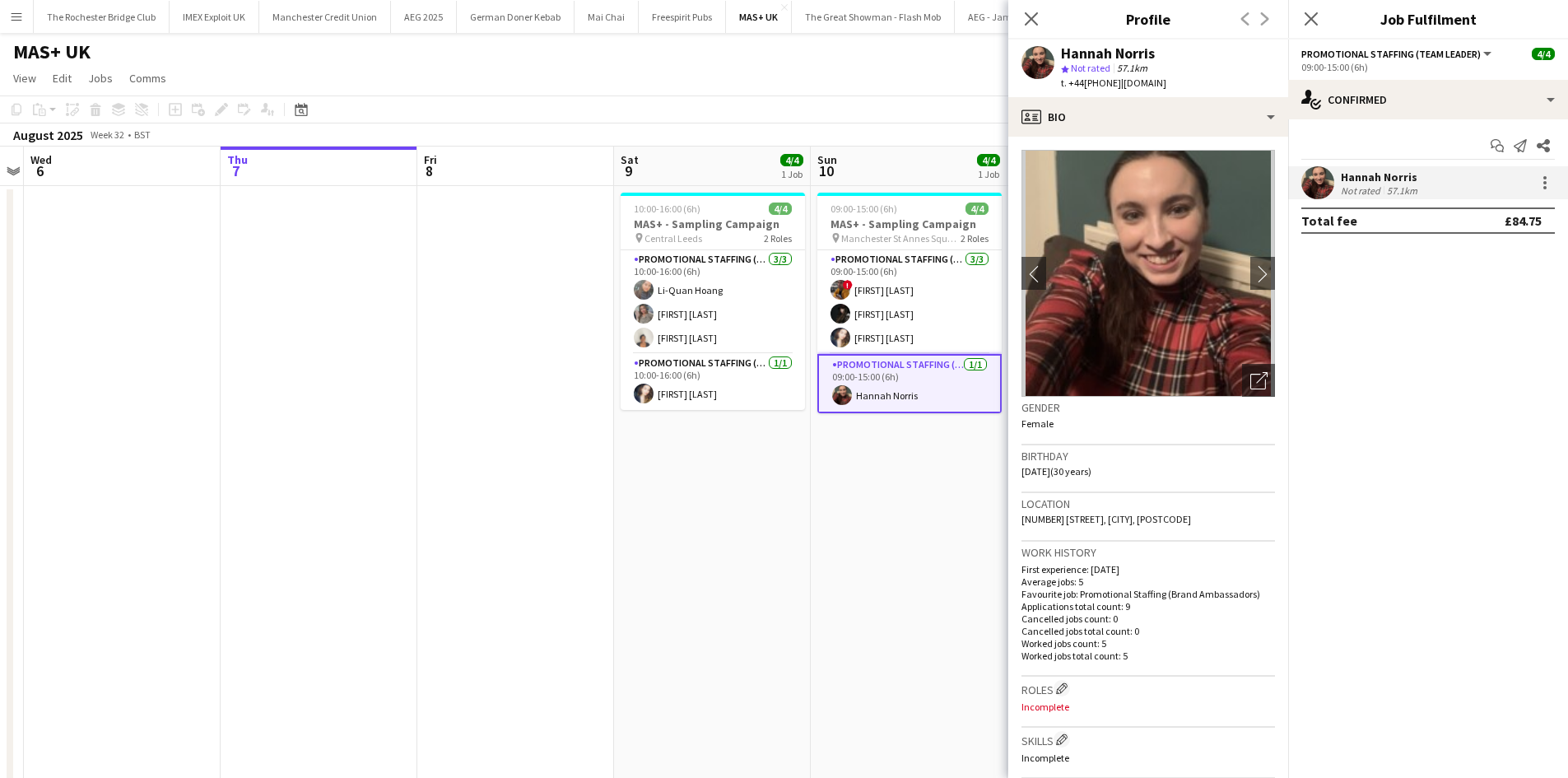 drag, startPoint x: 1132, startPoint y: 83, endPoint x: 1068, endPoint y: 86, distance: 64.07027 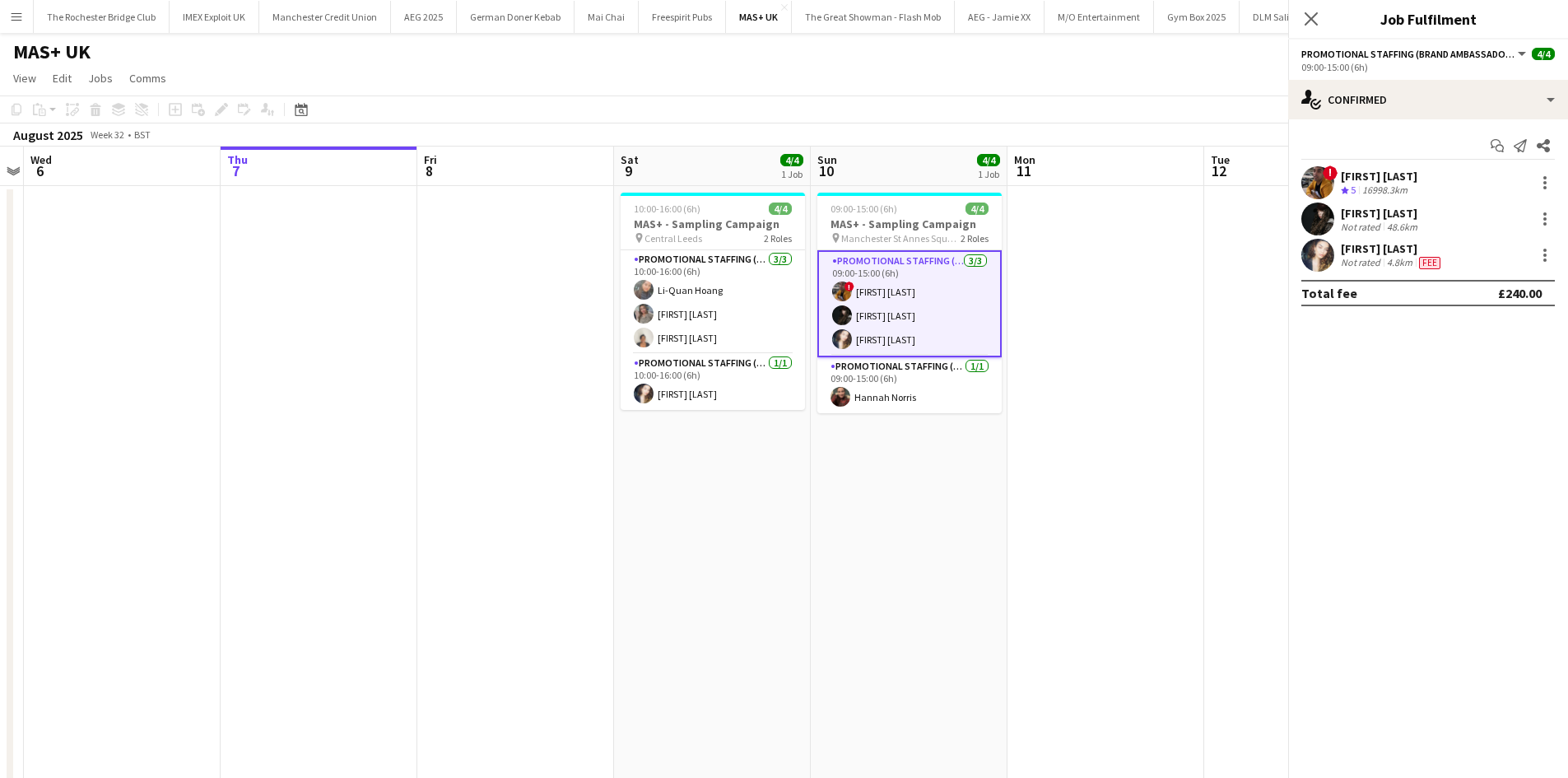 scroll, scrollTop: 0, scrollLeft: 567, axis: horizontal 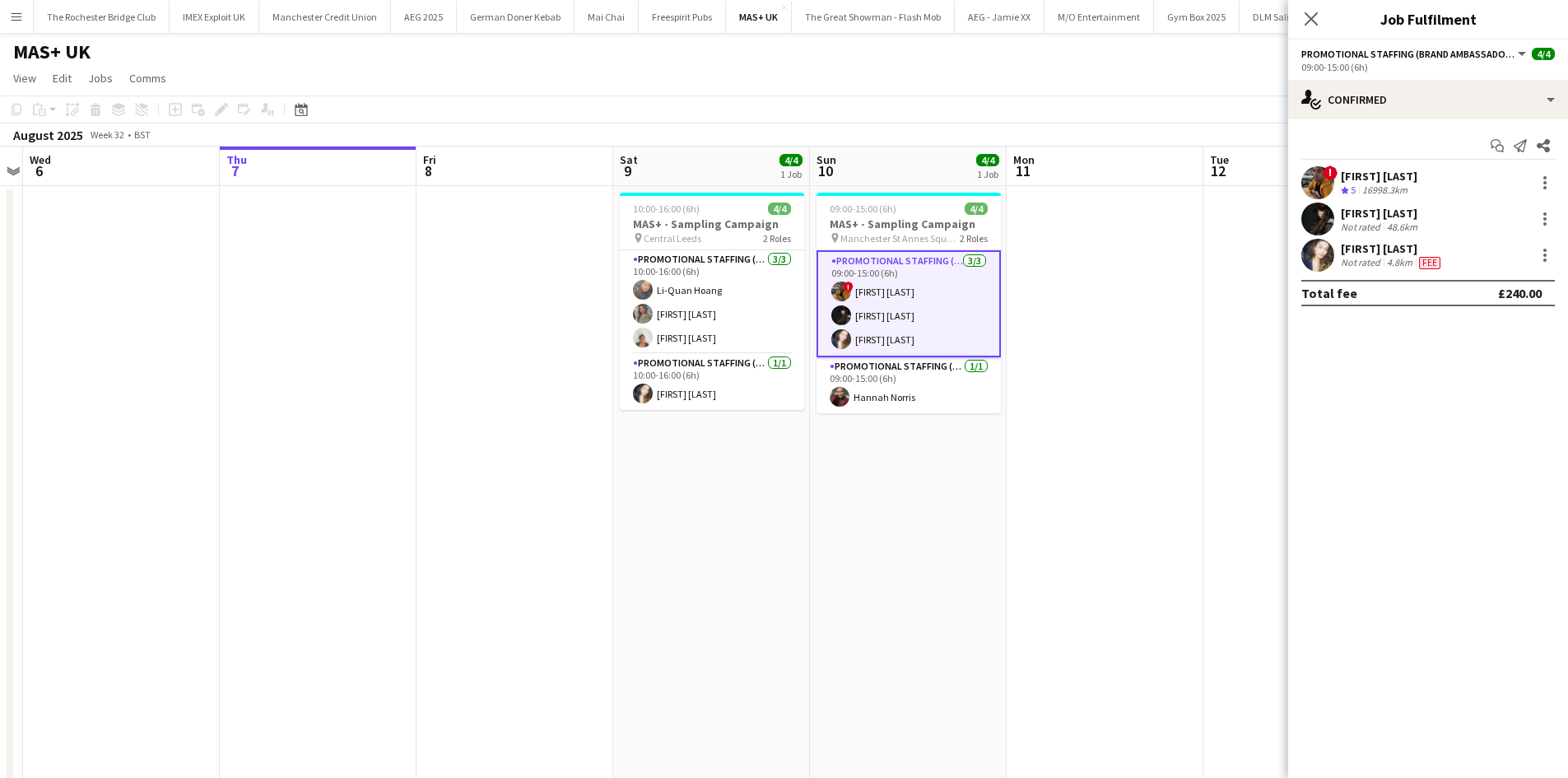 click on "Not rated" at bounding box center (1362, 226) 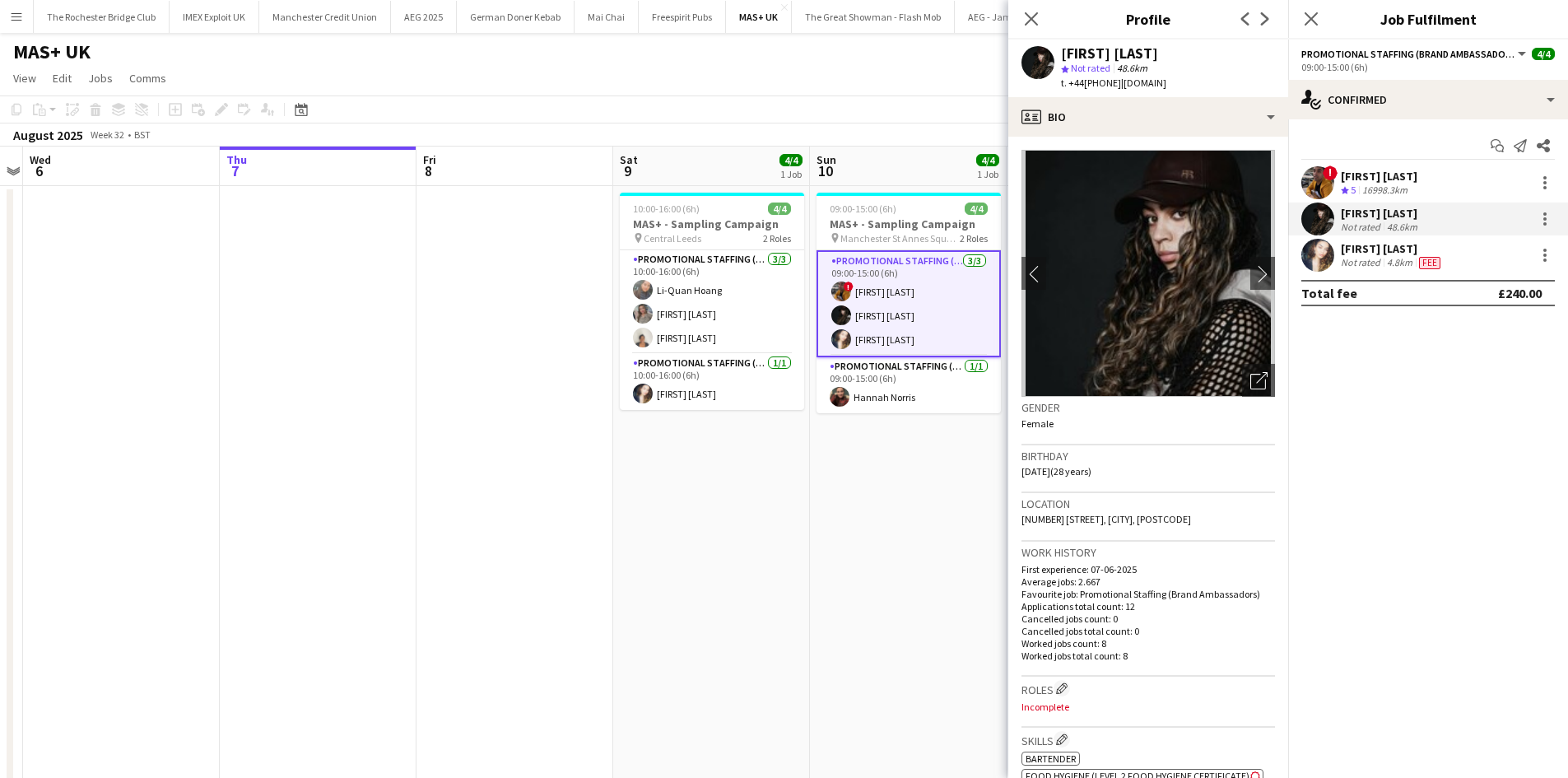 drag, startPoint x: 1131, startPoint y: 83, endPoint x: 1069, endPoint y: 86, distance: 62.072538 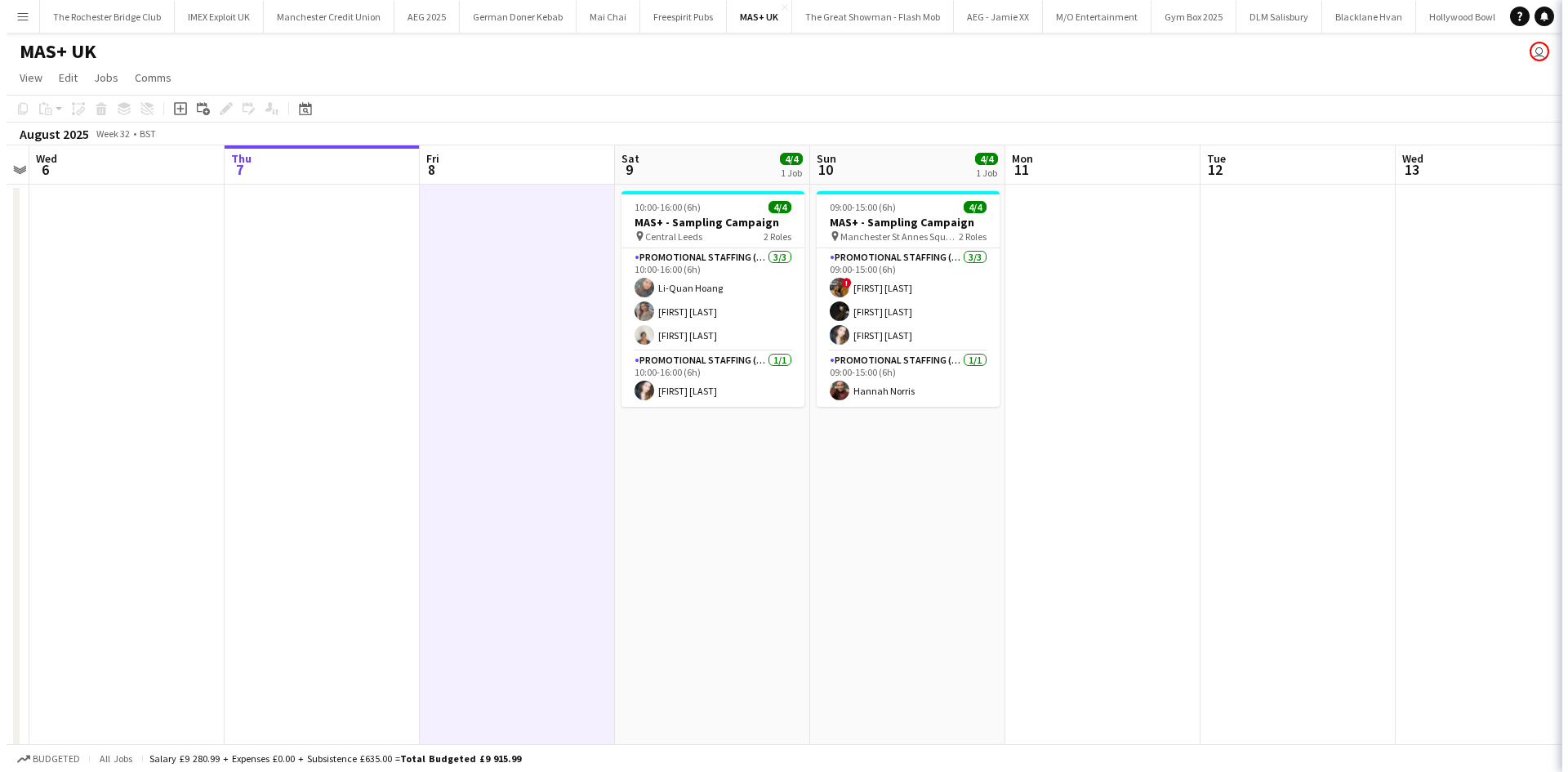scroll, scrollTop: 0, scrollLeft: 564, axis: horizontal 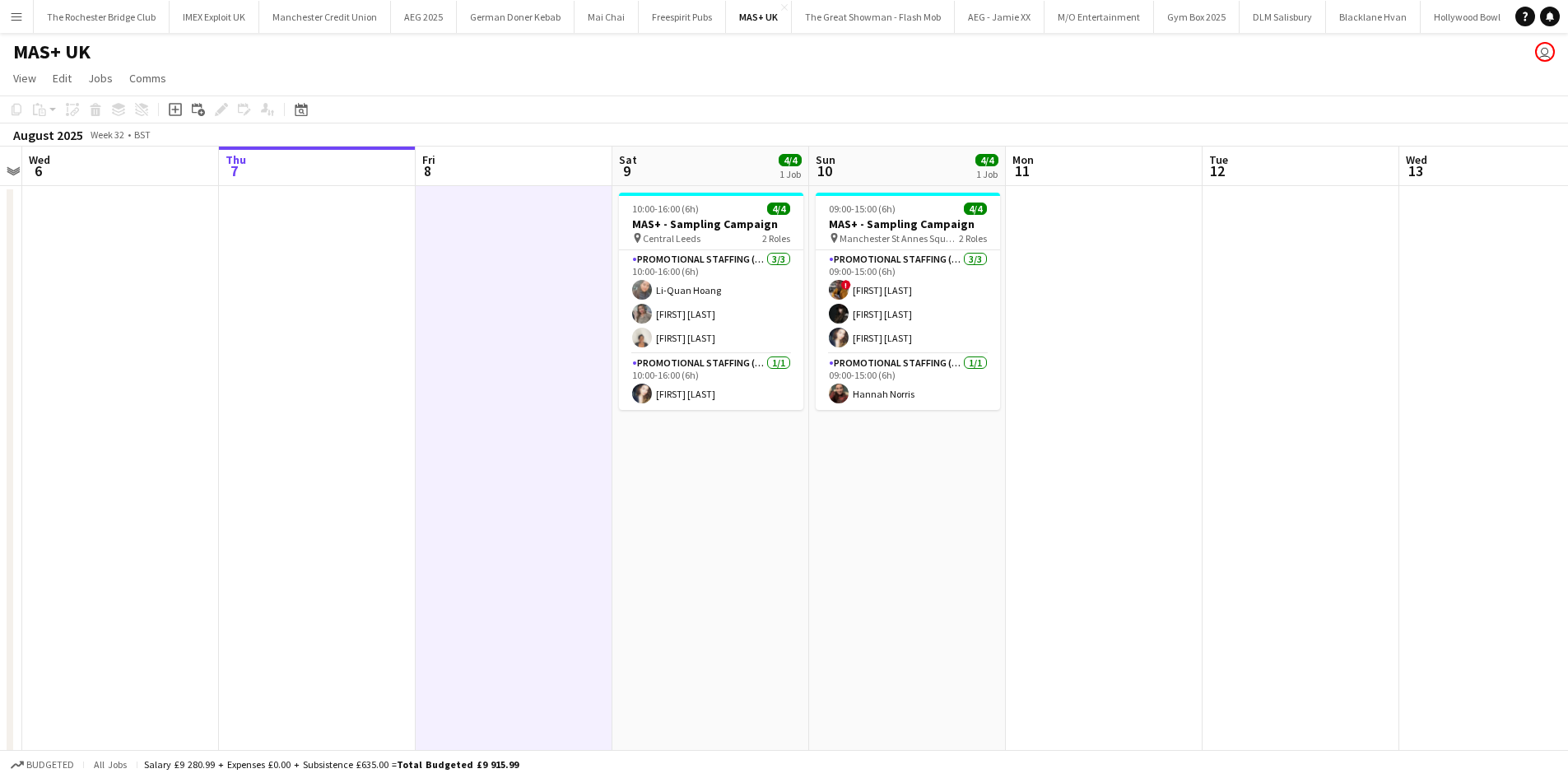 click on "Menu" at bounding box center (16, 16) 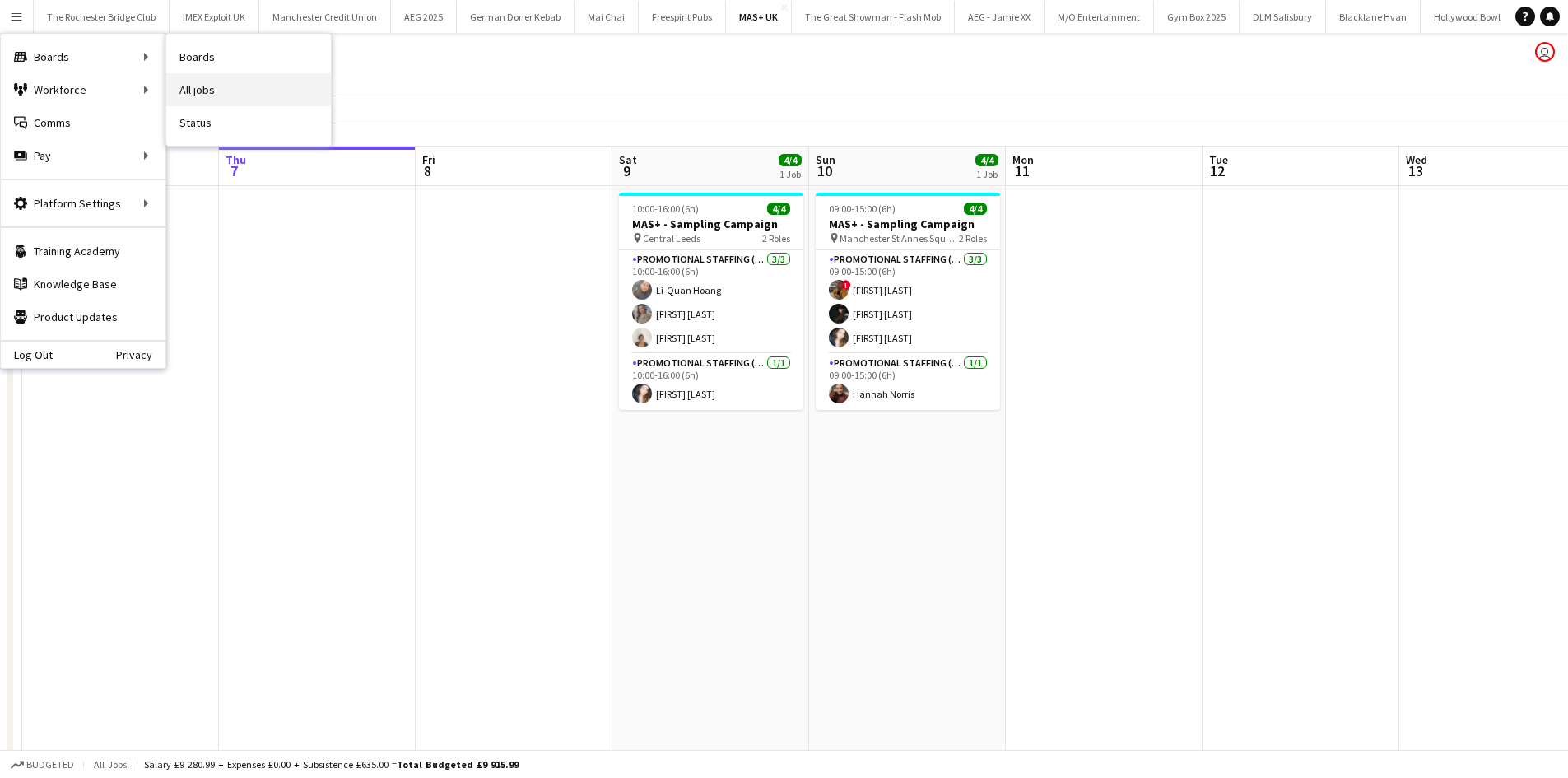 click on "All jobs" at bounding box center [249, 90] 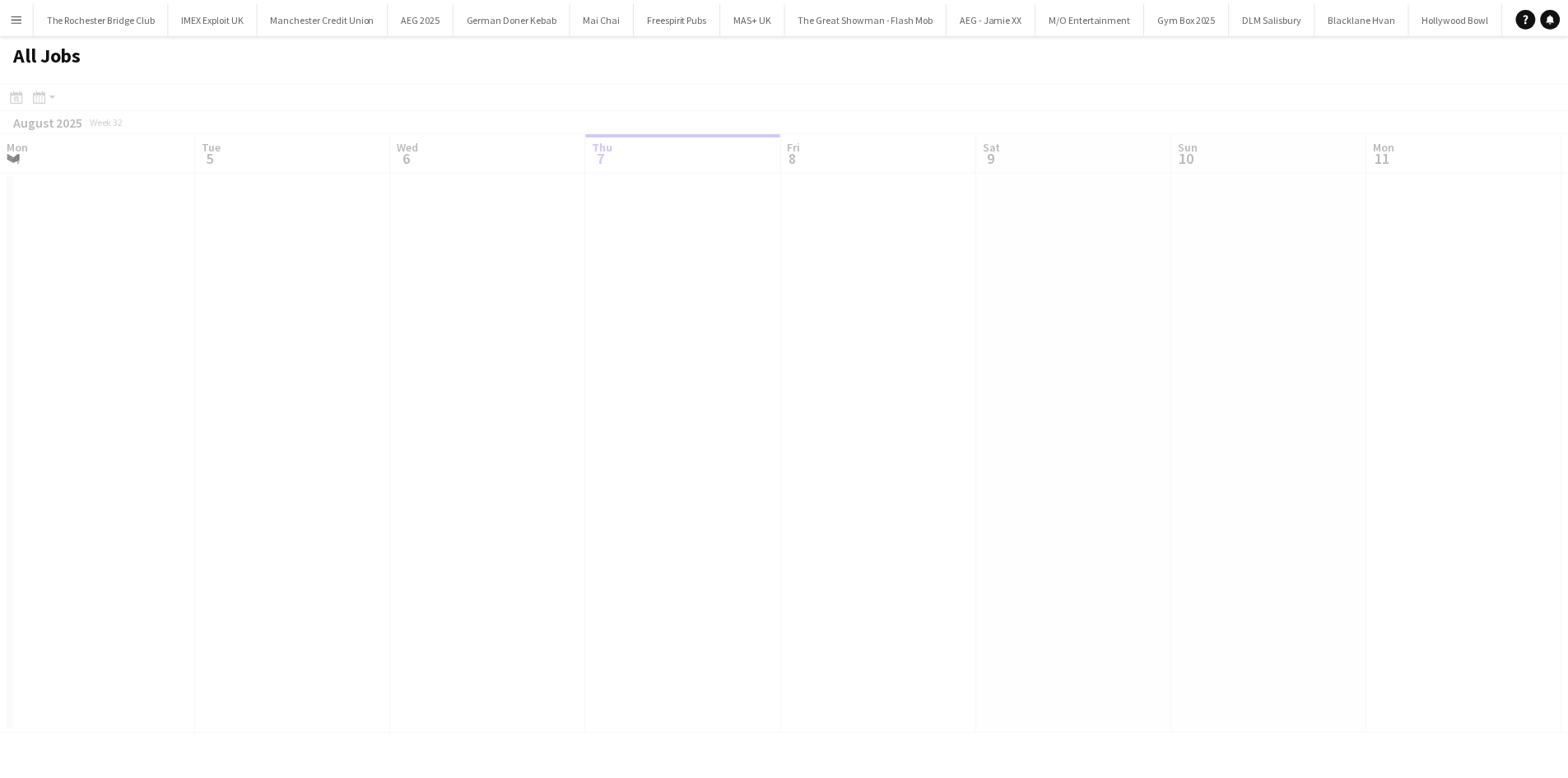 scroll, scrollTop: 0, scrollLeft: 393, axis: horizontal 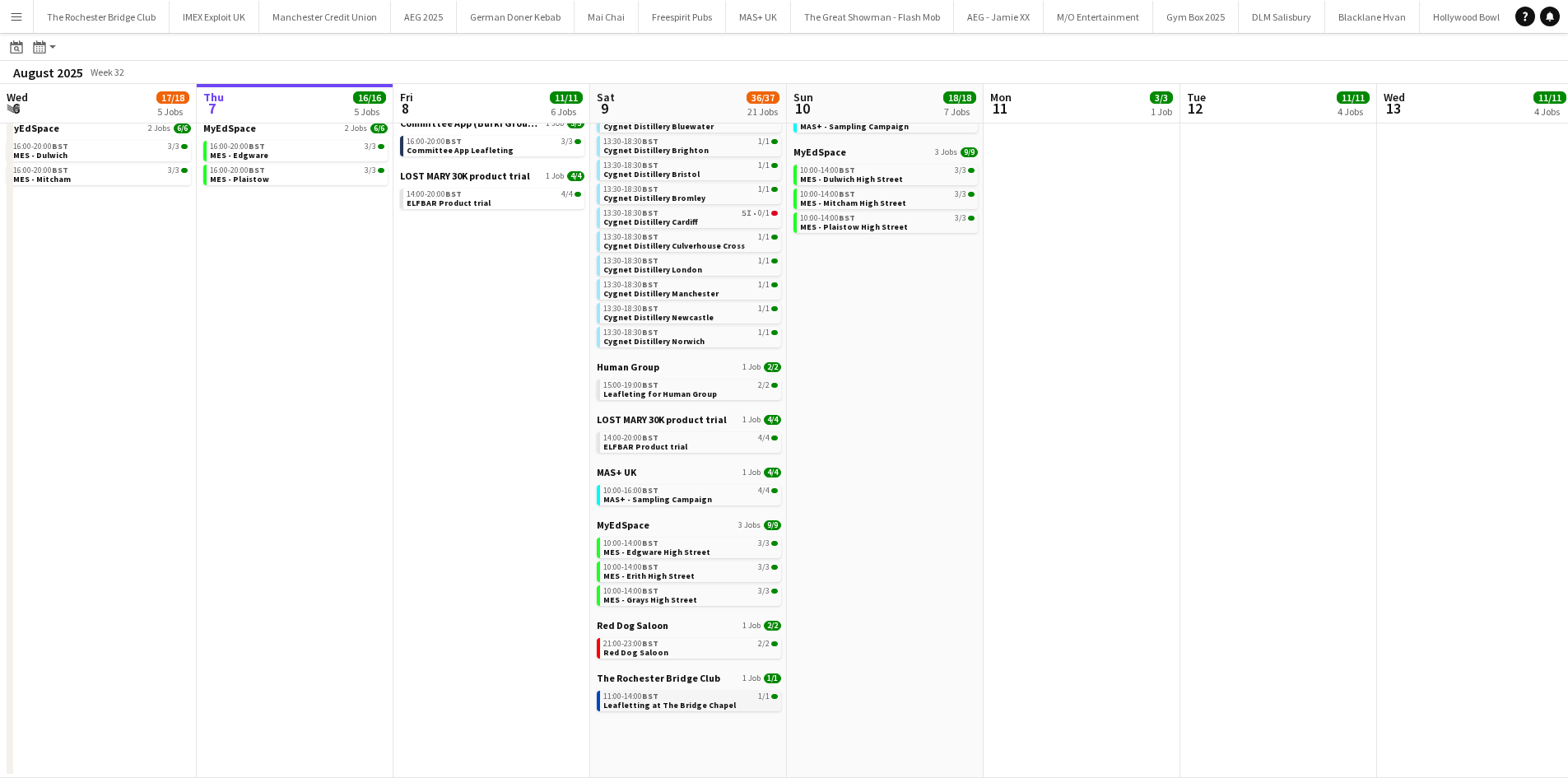 click on "Leafletting at The Bridge Chapel" at bounding box center (669, 705) 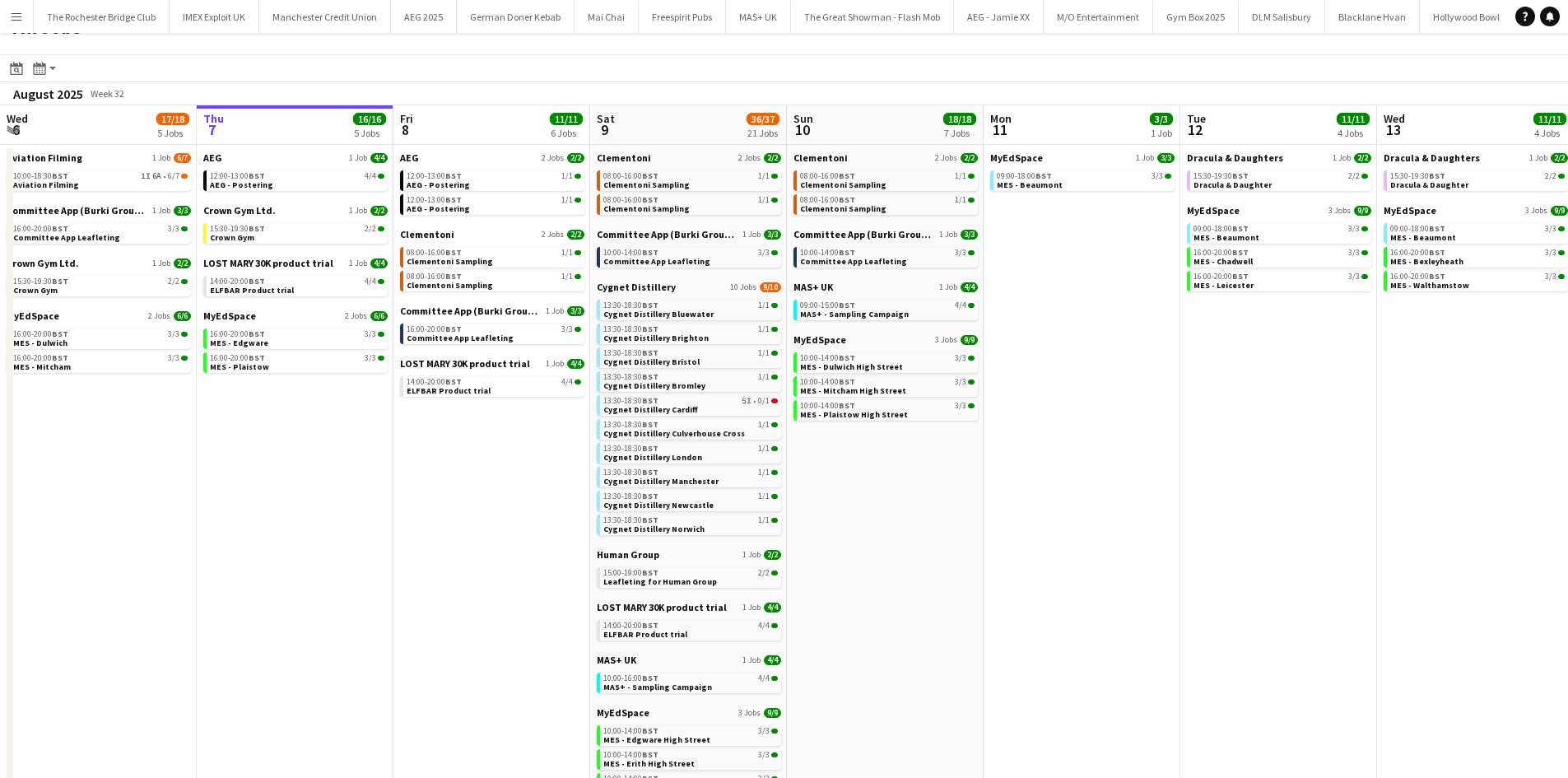 scroll, scrollTop: 0, scrollLeft: 0, axis: both 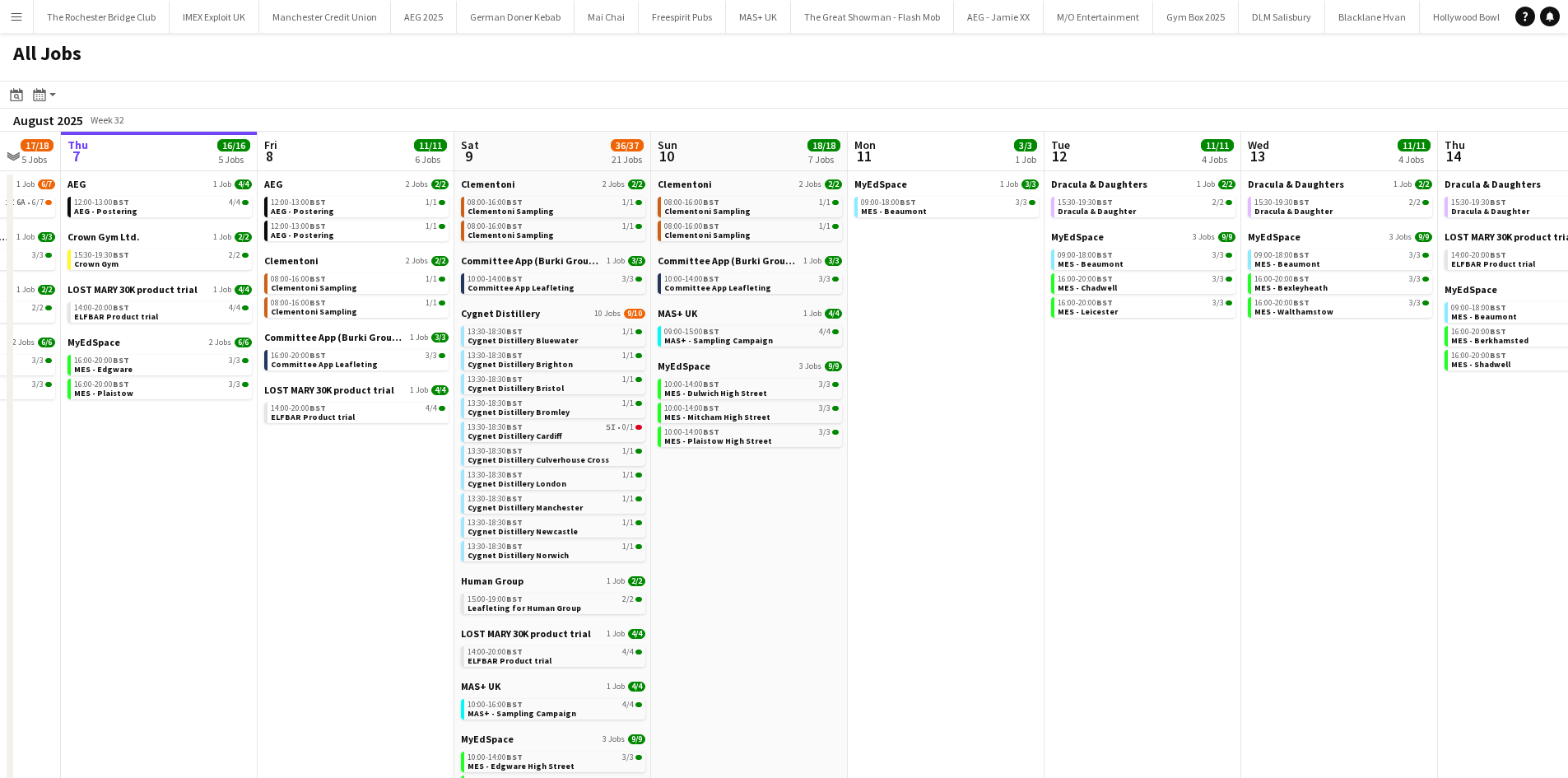 drag, startPoint x: 1167, startPoint y: 435, endPoint x: 1031, endPoint y: 435, distance: 136 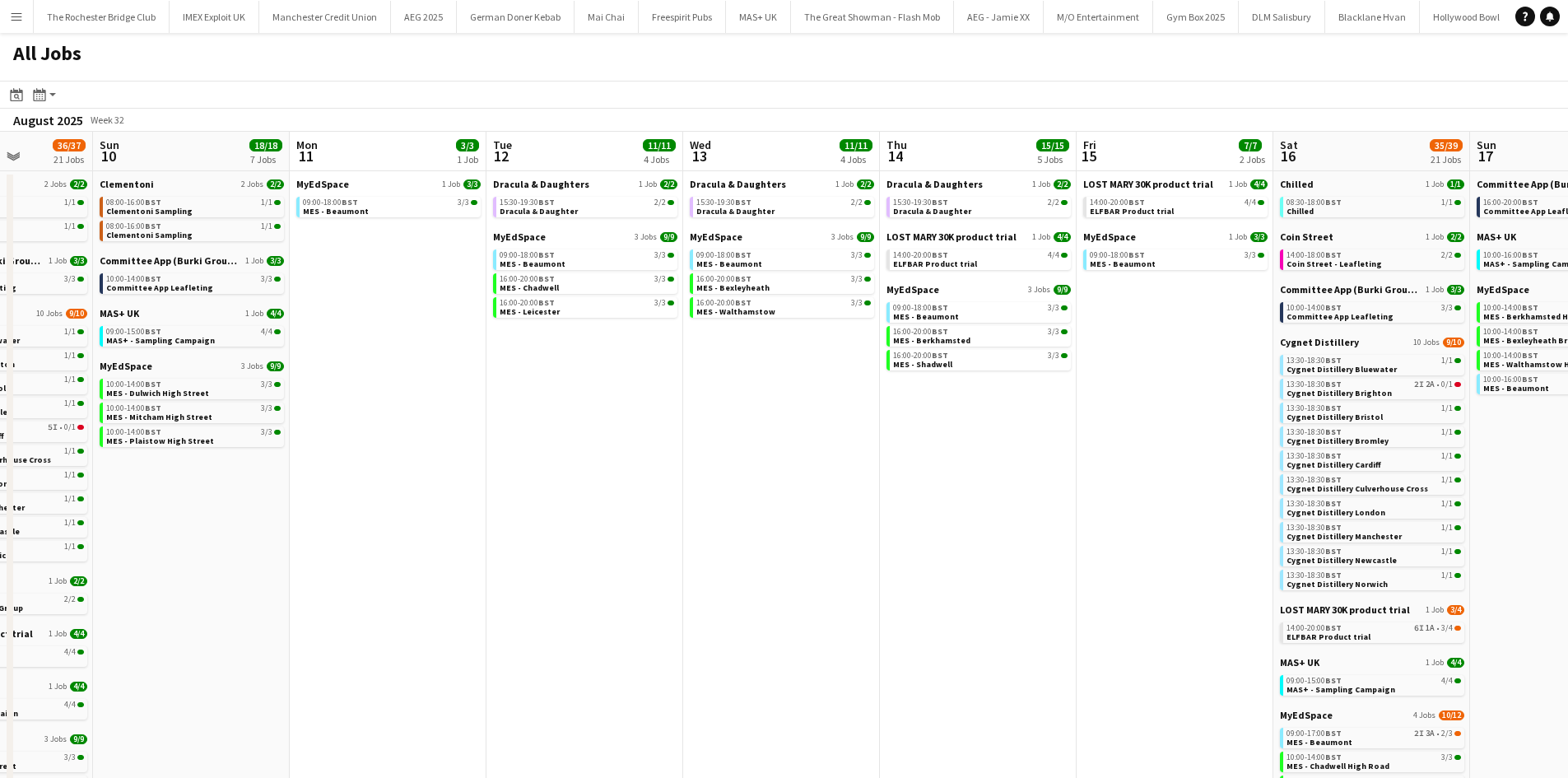 drag, startPoint x: 1217, startPoint y: 445, endPoint x: 722, endPoint y: 446, distance: 495.00101 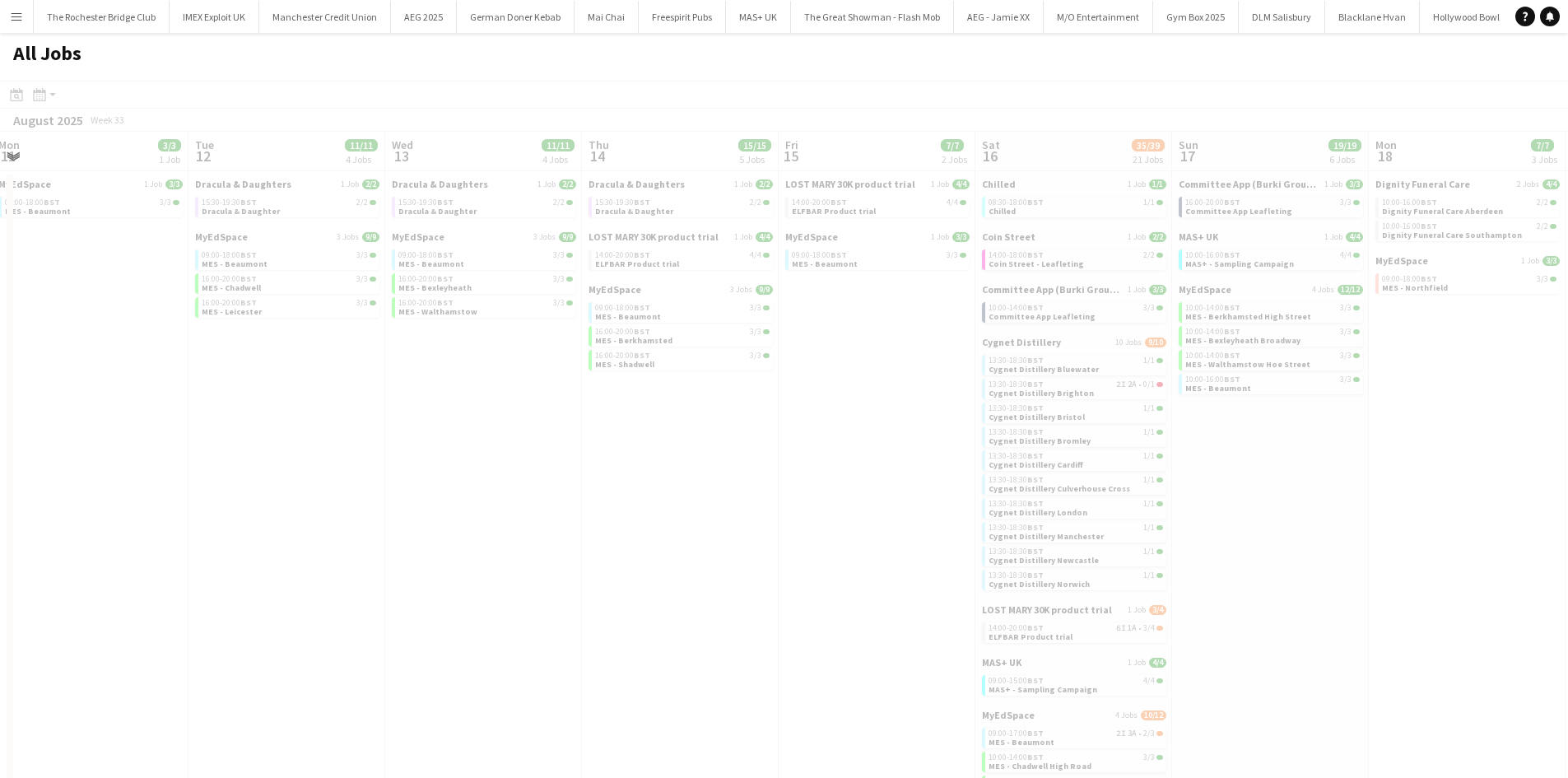 drag, startPoint x: 1089, startPoint y: 455, endPoint x: 779, endPoint y: 424, distance: 311.54614 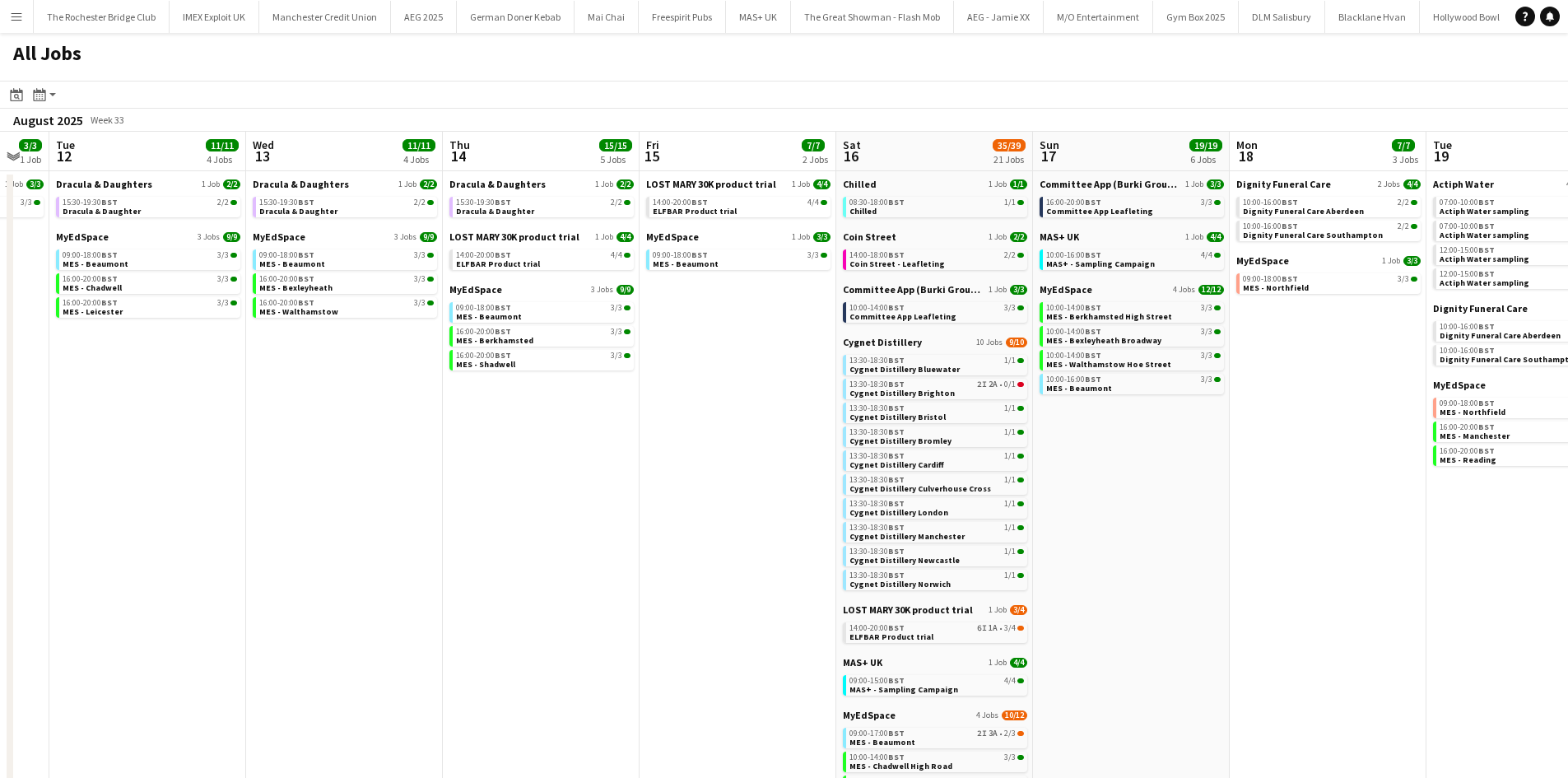 scroll, scrollTop: 0, scrollLeft: 553, axis: horizontal 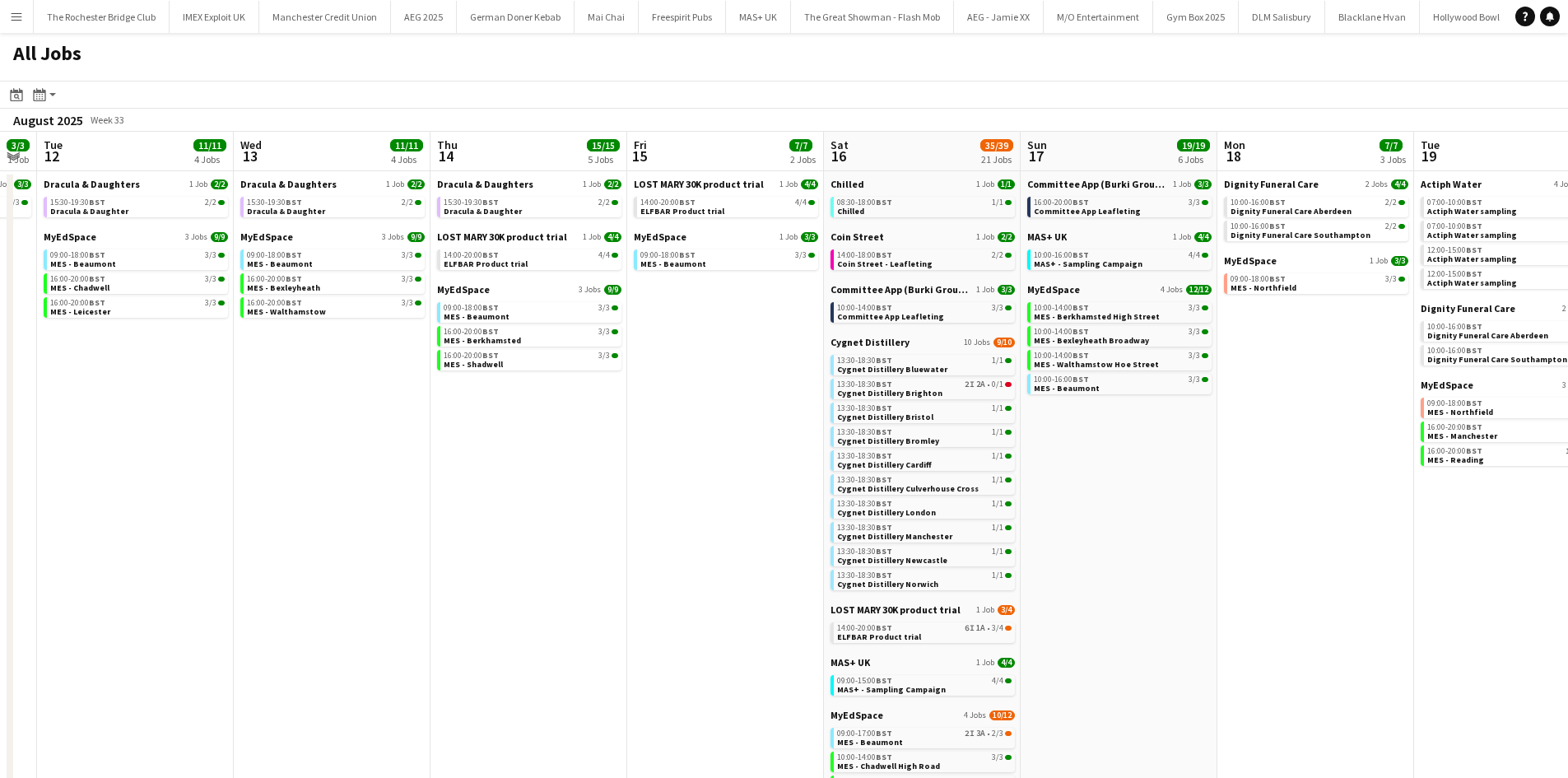 drag, startPoint x: 994, startPoint y: 438, endPoint x: 843, endPoint y: 440, distance: 151.01324 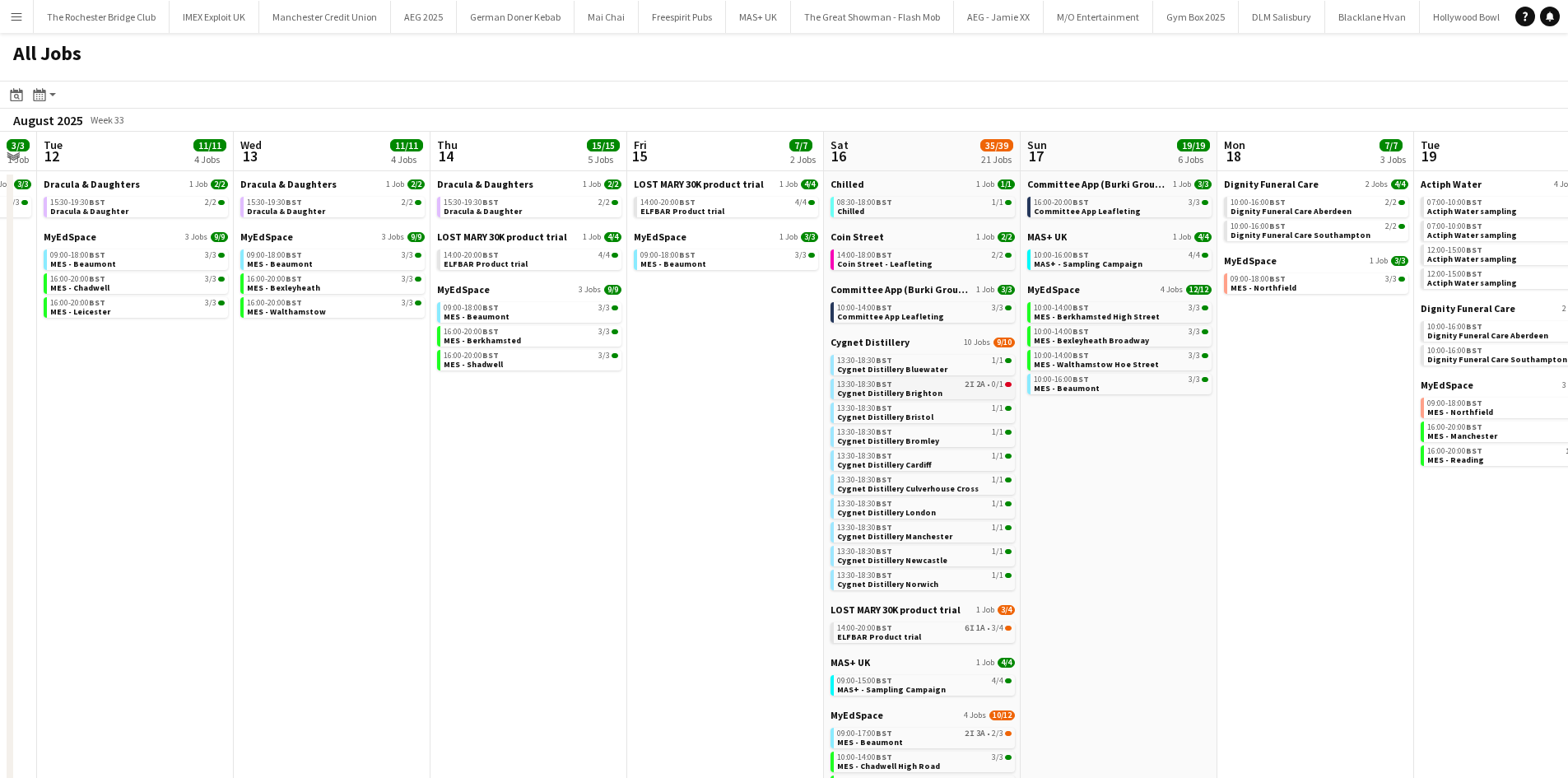 click on "13:30-18:30    BST   2I   2A   •   0/1" at bounding box center (924, 384) 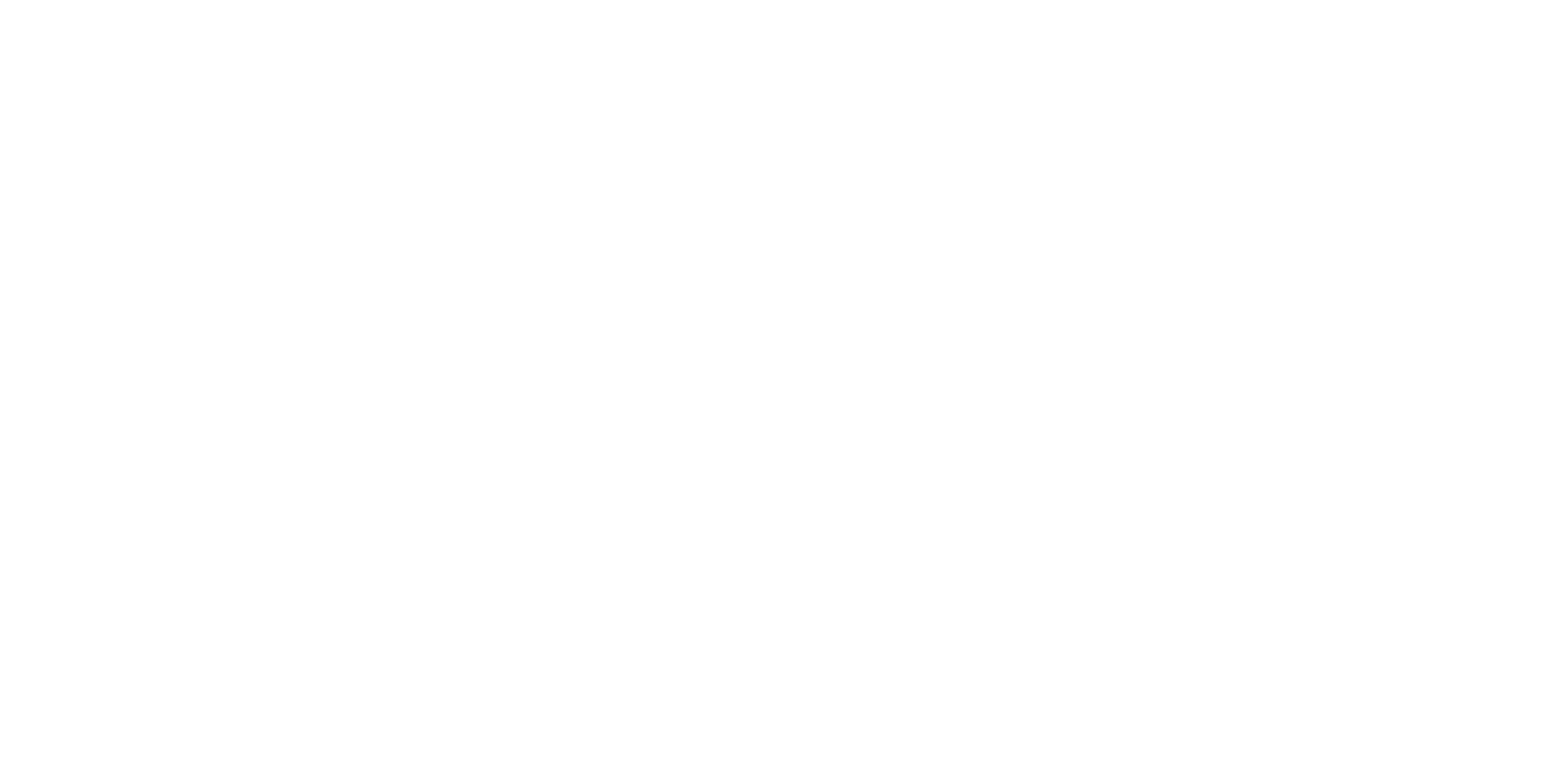 scroll, scrollTop: 0, scrollLeft: 0, axis: both 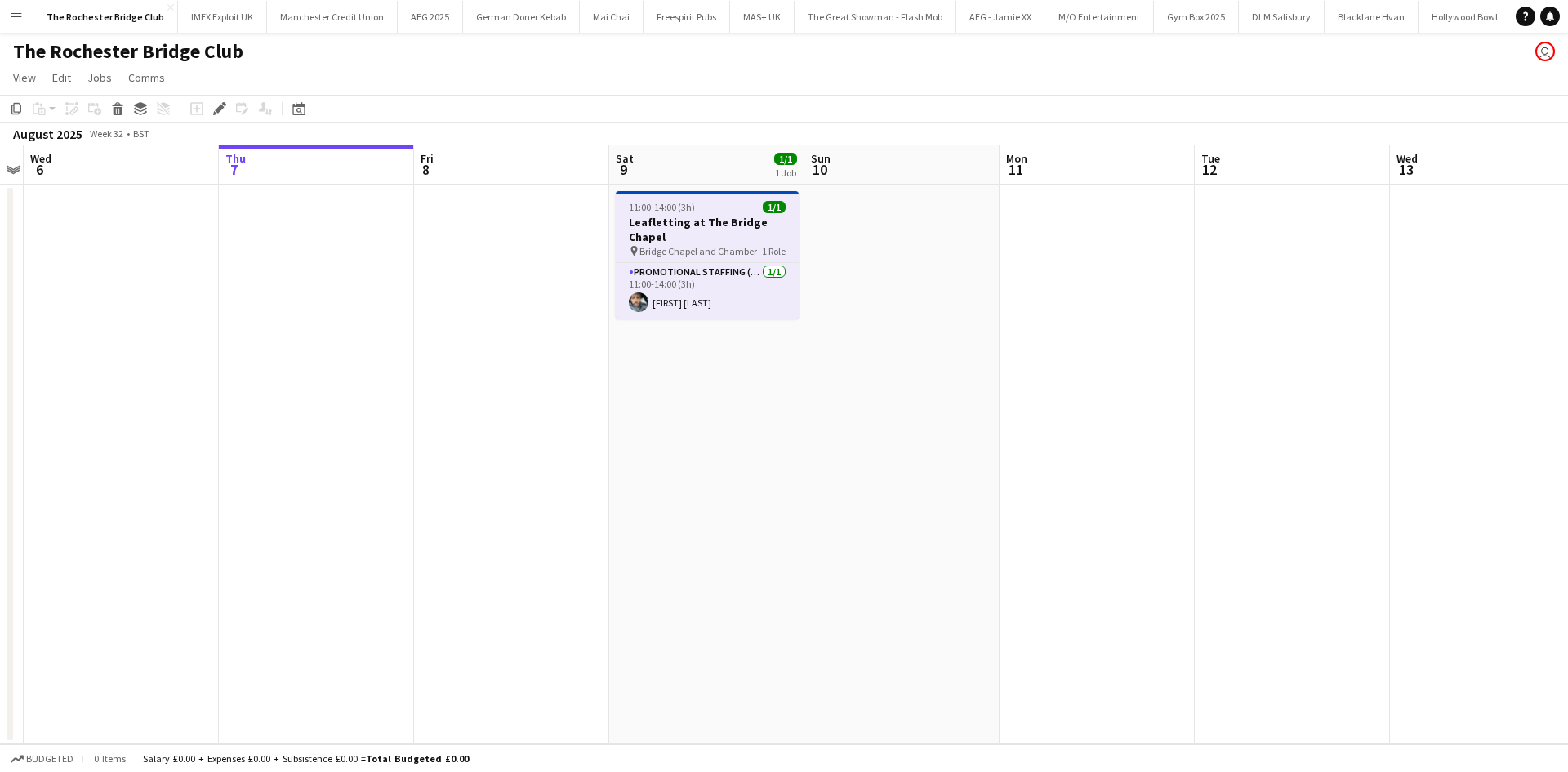 click on "Leafletting at The Bridge Chapel" 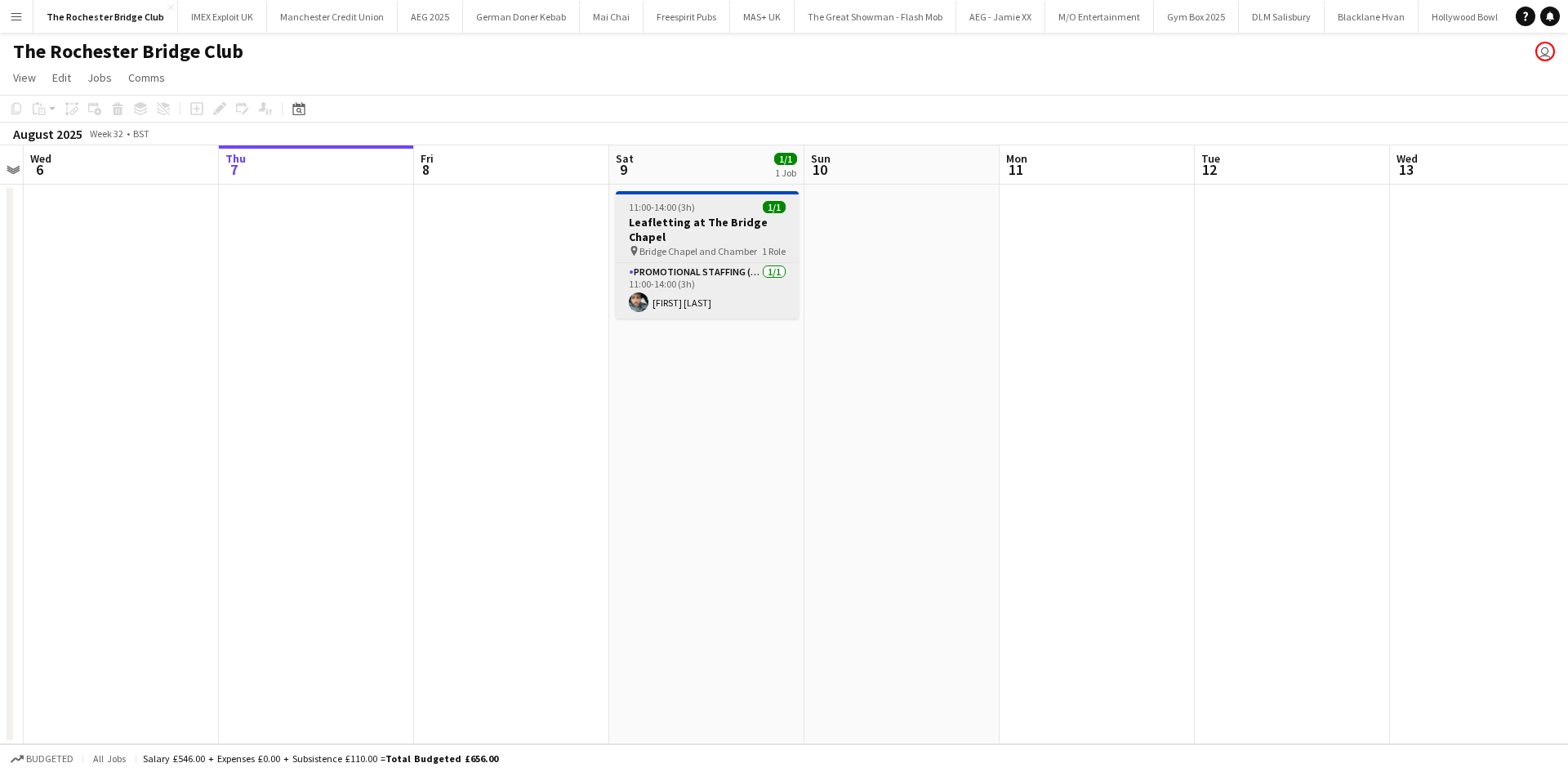 click on "Leafletting at The Bridge Chapel" 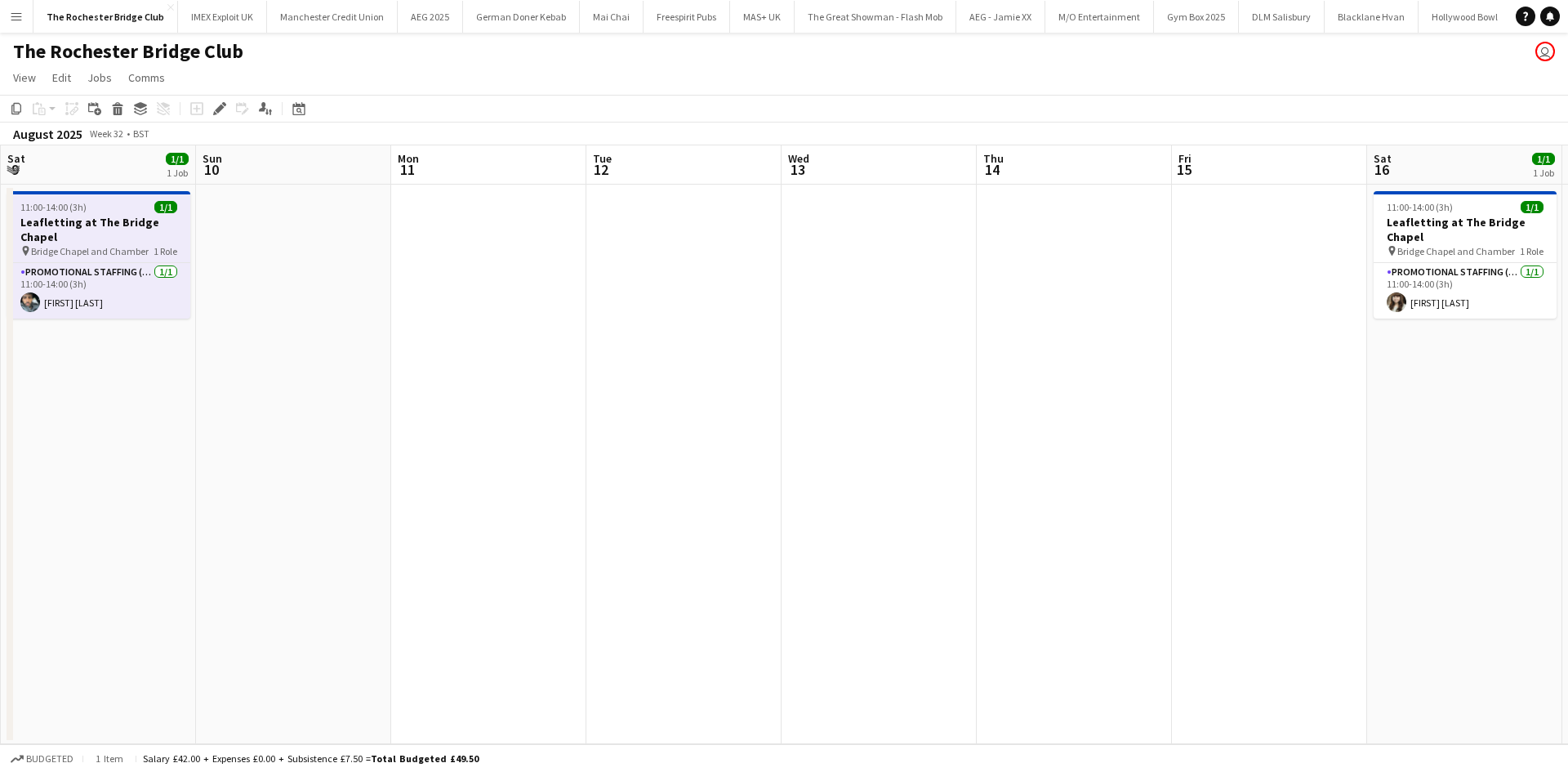 drag, startPoint x: 1013, startPoint y: 390, endPoint x: 381, endPoint y: 316, distance: 636.3175 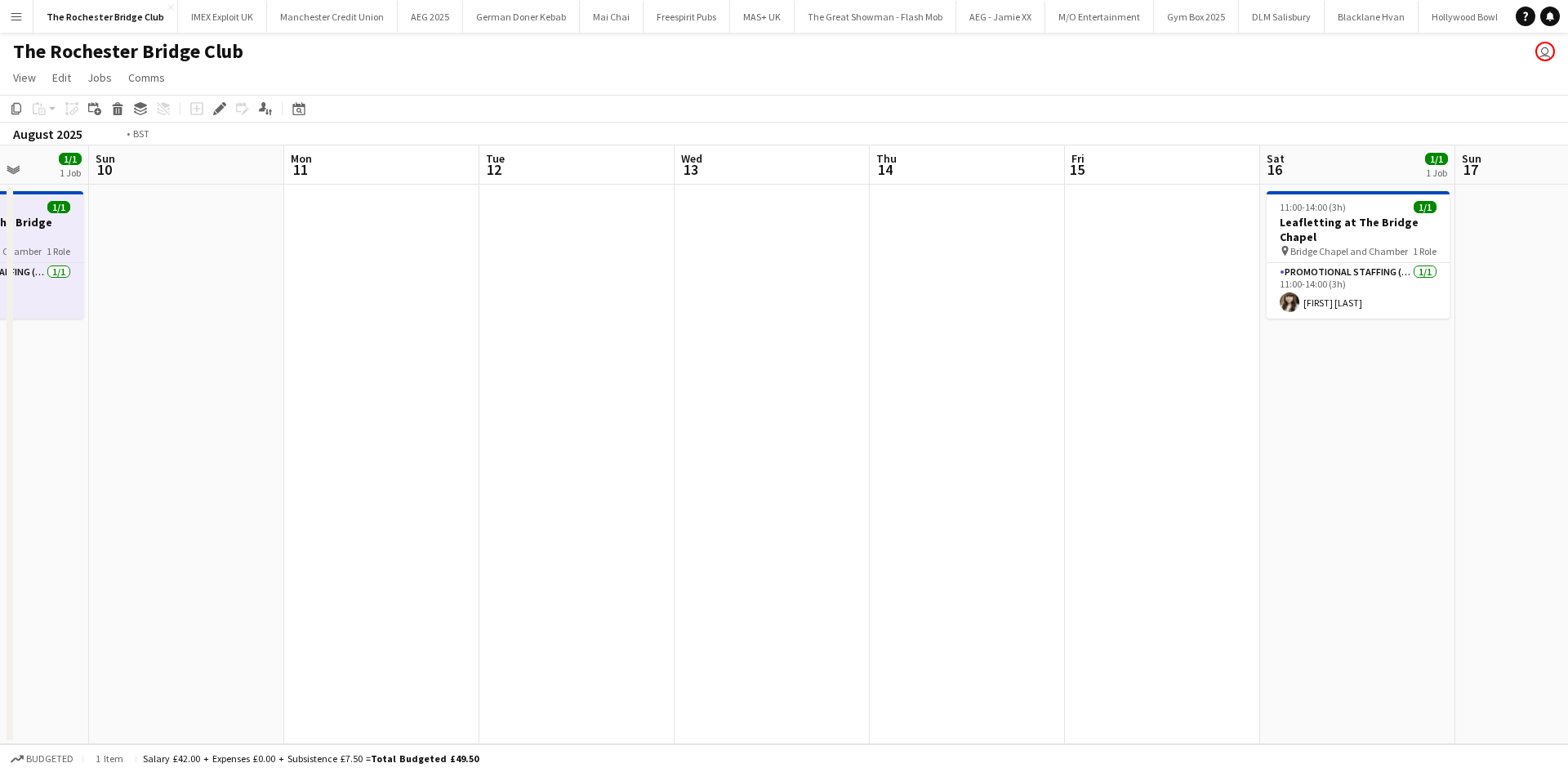 drag, startPoint x: 1030, startPoint y: 383, endPoint x: 629, endPoint y: 331, distance: 404.3575 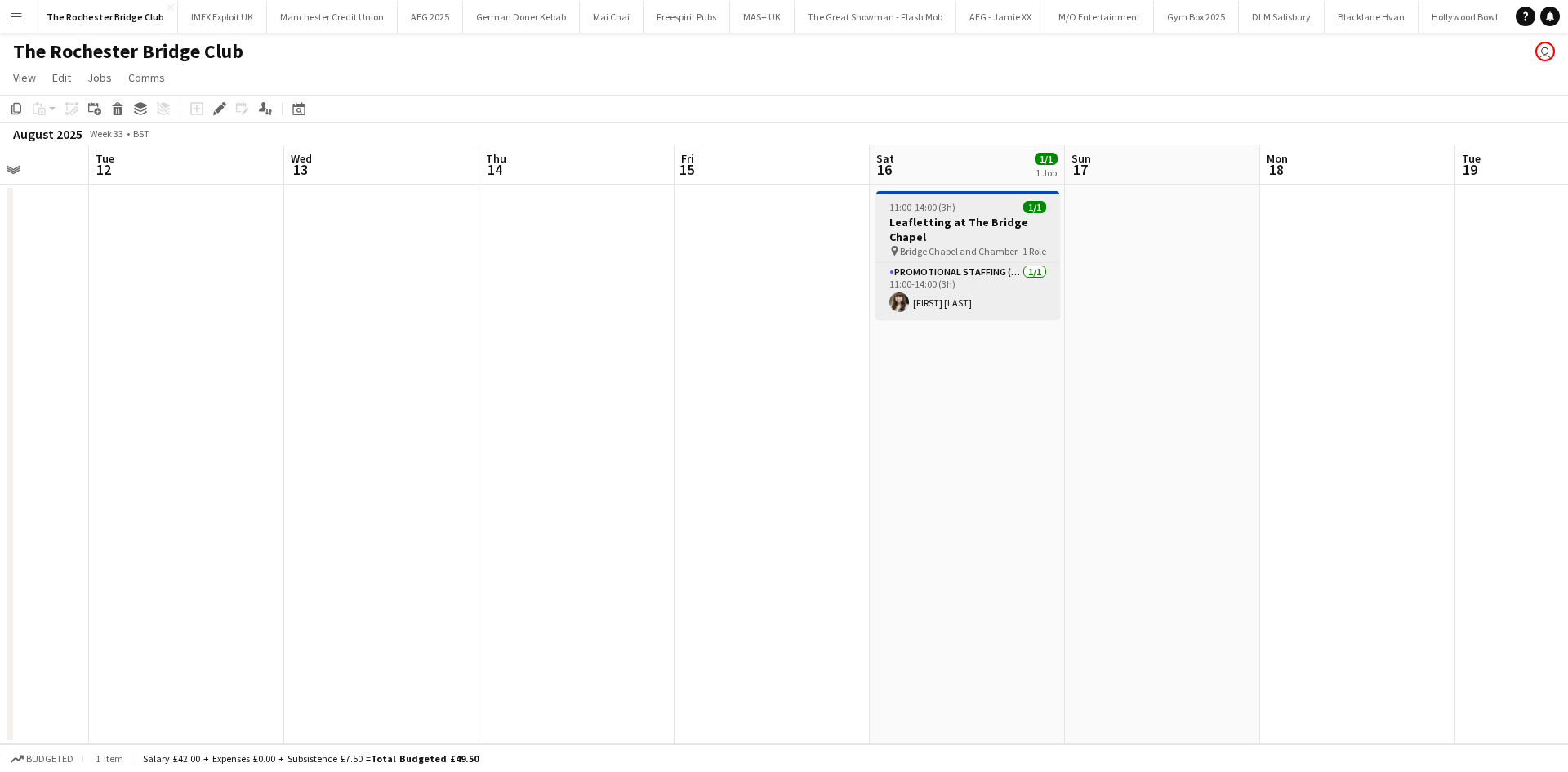 scroll, scrollTop: 0, scrollLeft: 497, axis: horizontal 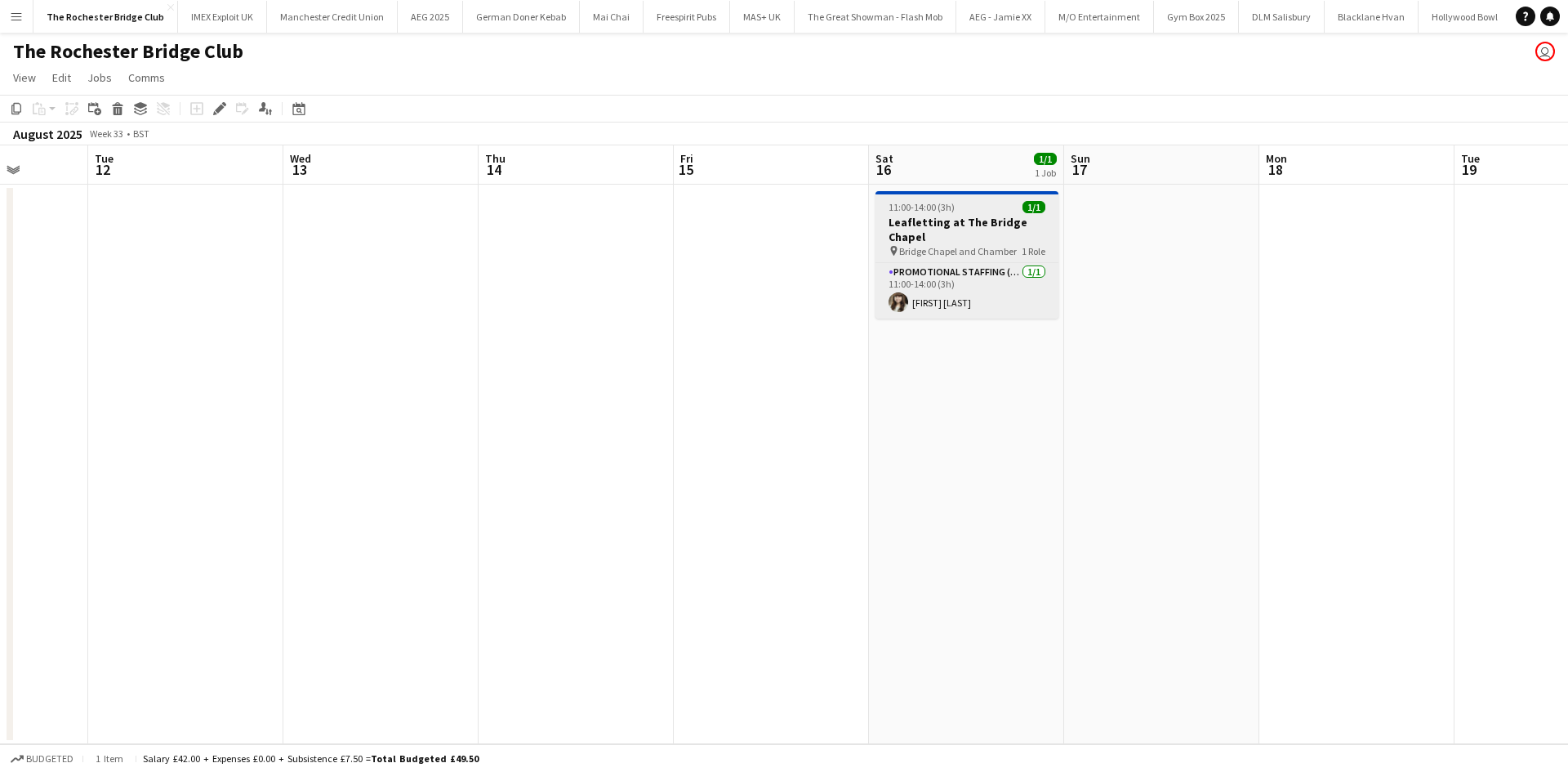 click on "Leafletting at The Bridge Chapel" 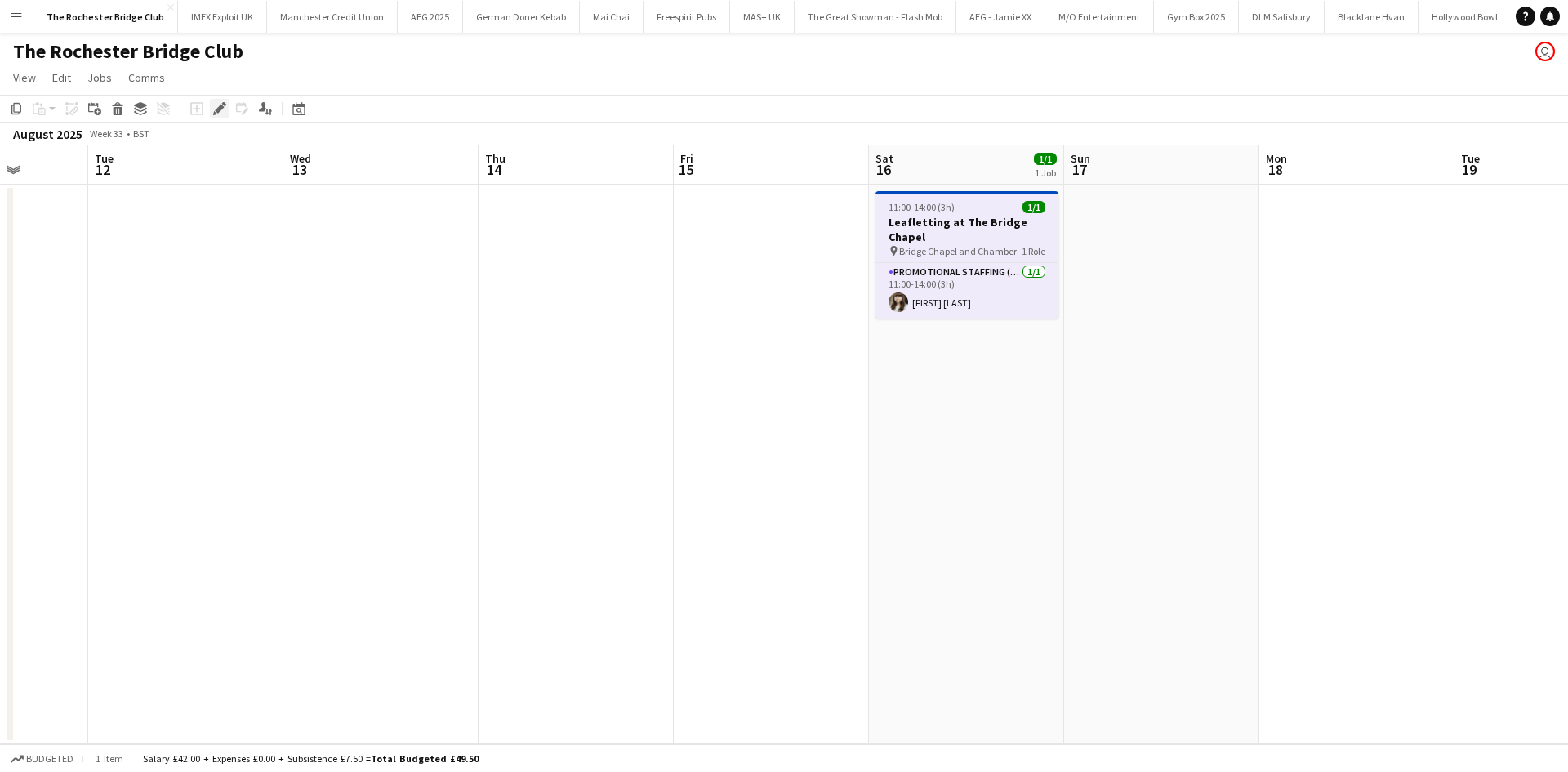 click 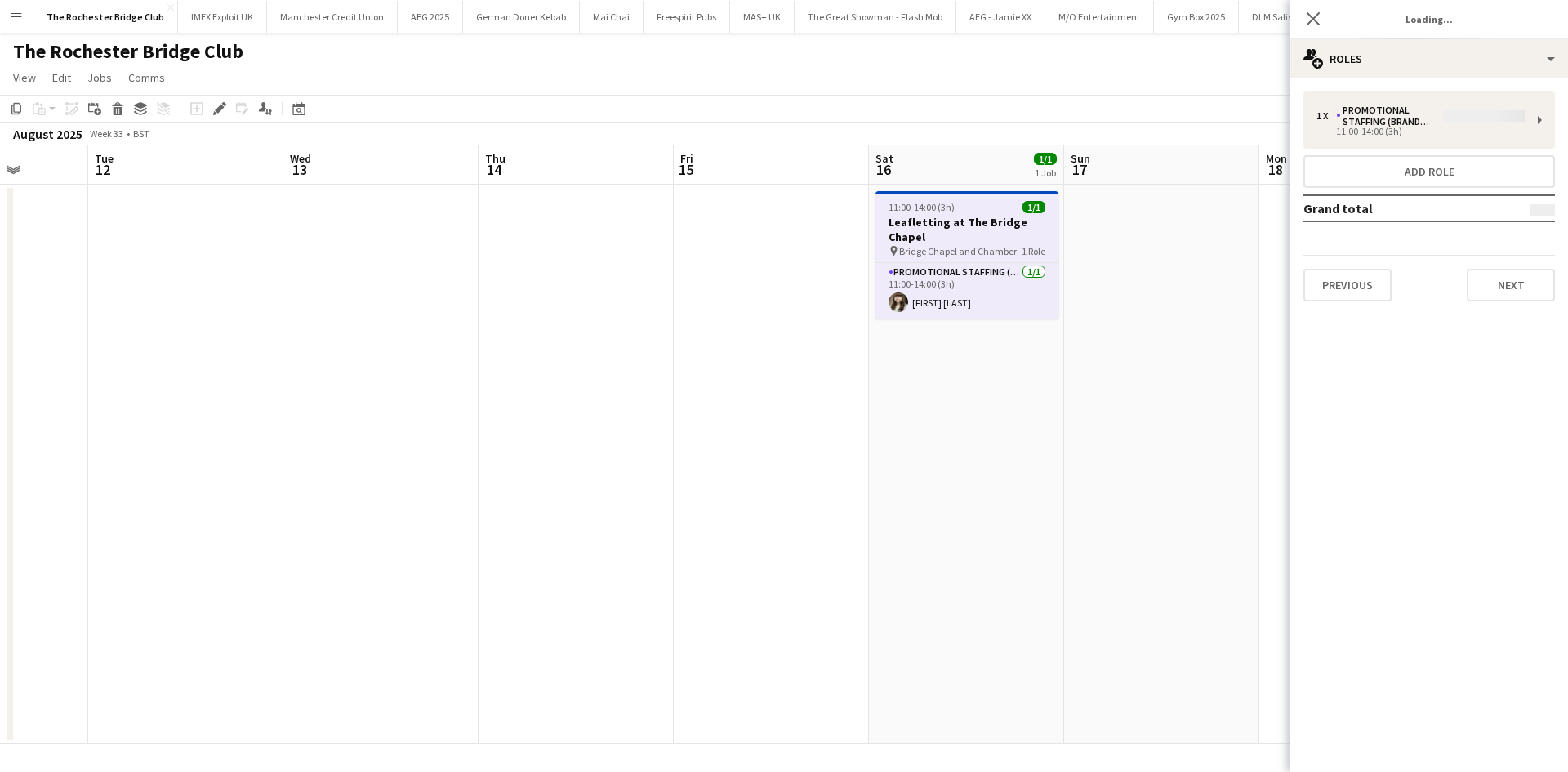 click on "1 x   Promotional Staffing (Brand Ambassadors)   11:00-14:00 (3h)   Add role   Grand total   Previous   Next" at bounding box center (1429, 196) 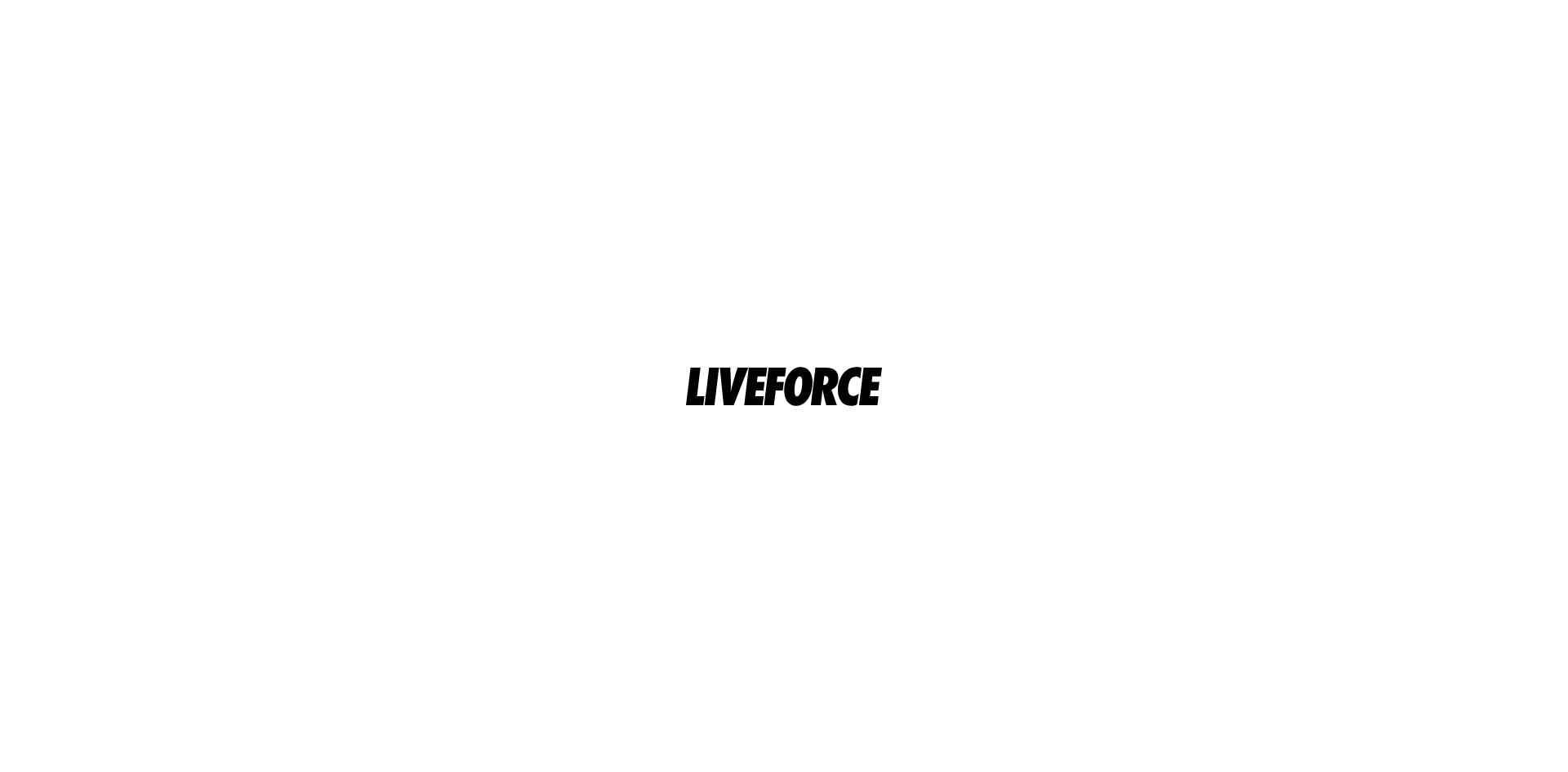 scroll, scrollTop: 0, scrollLeft: 0, axis: both 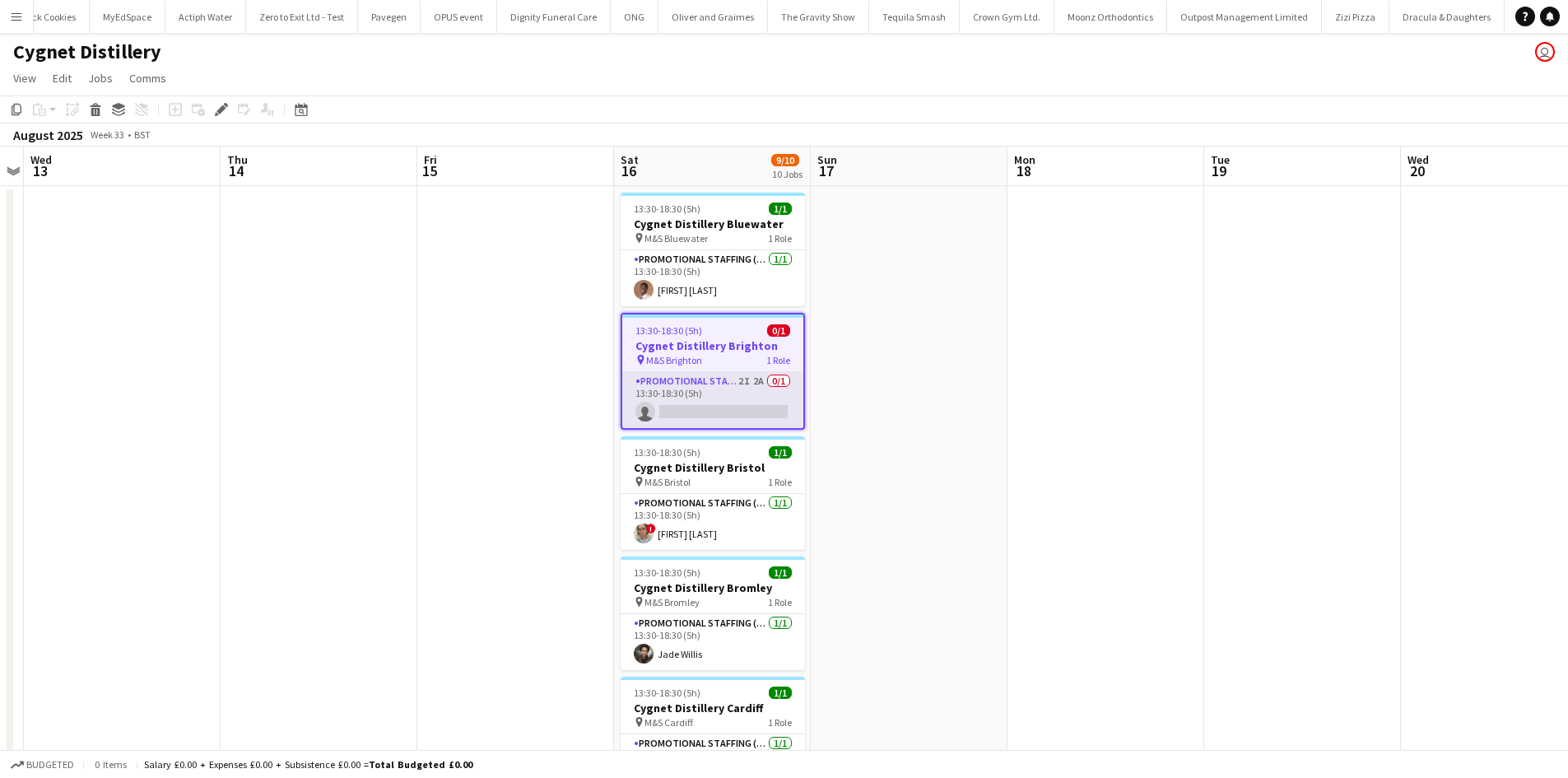 click on "Promotional Staffing (Brand Ambassadors)   2I   2A   0/1   13:30-18:30 (5h)
single-neutral-actions" at bounding box center (713, 400) 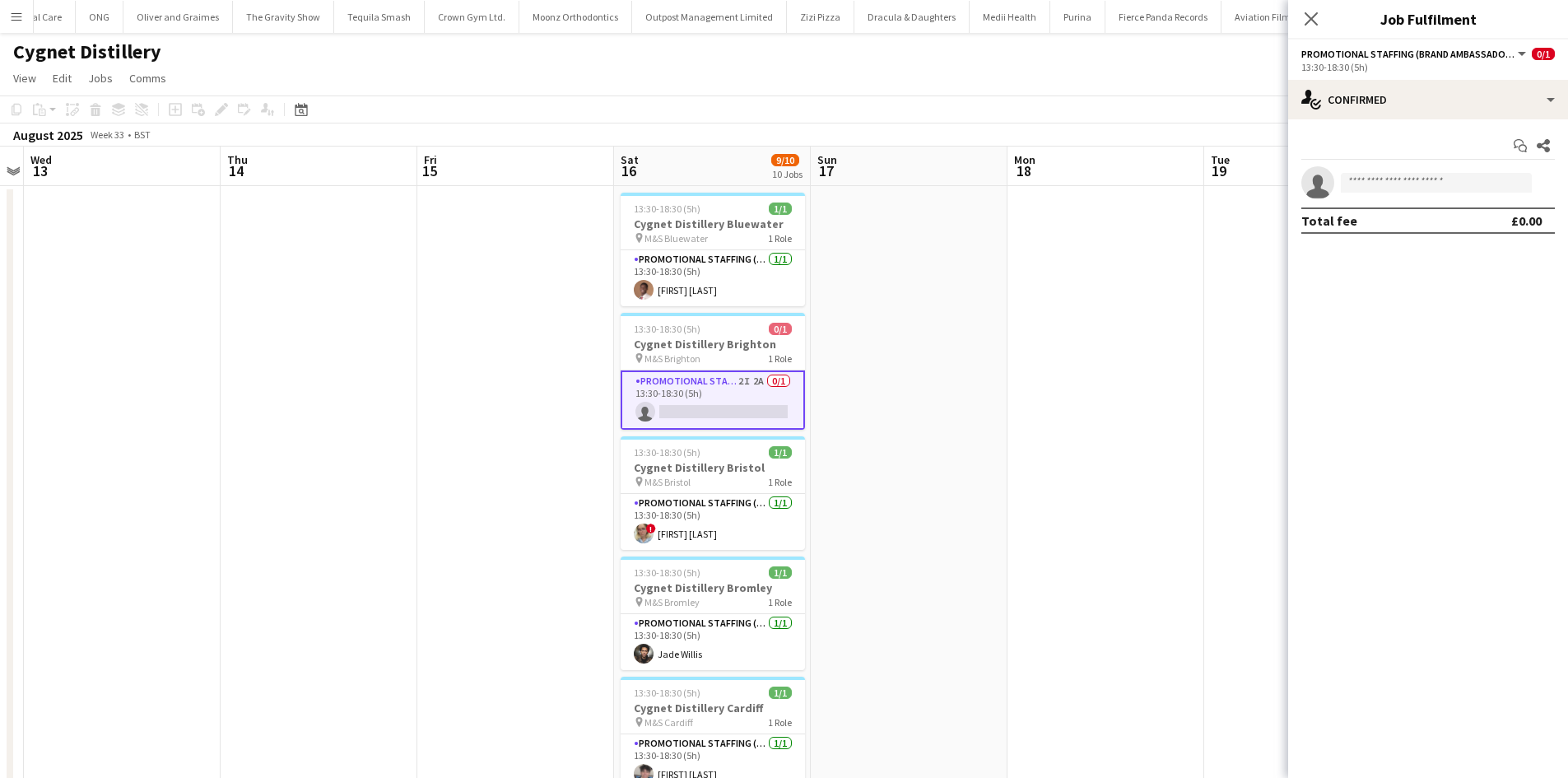 scroll, scrollTop: 0, scrollLeft: 8576, axis: horizontal 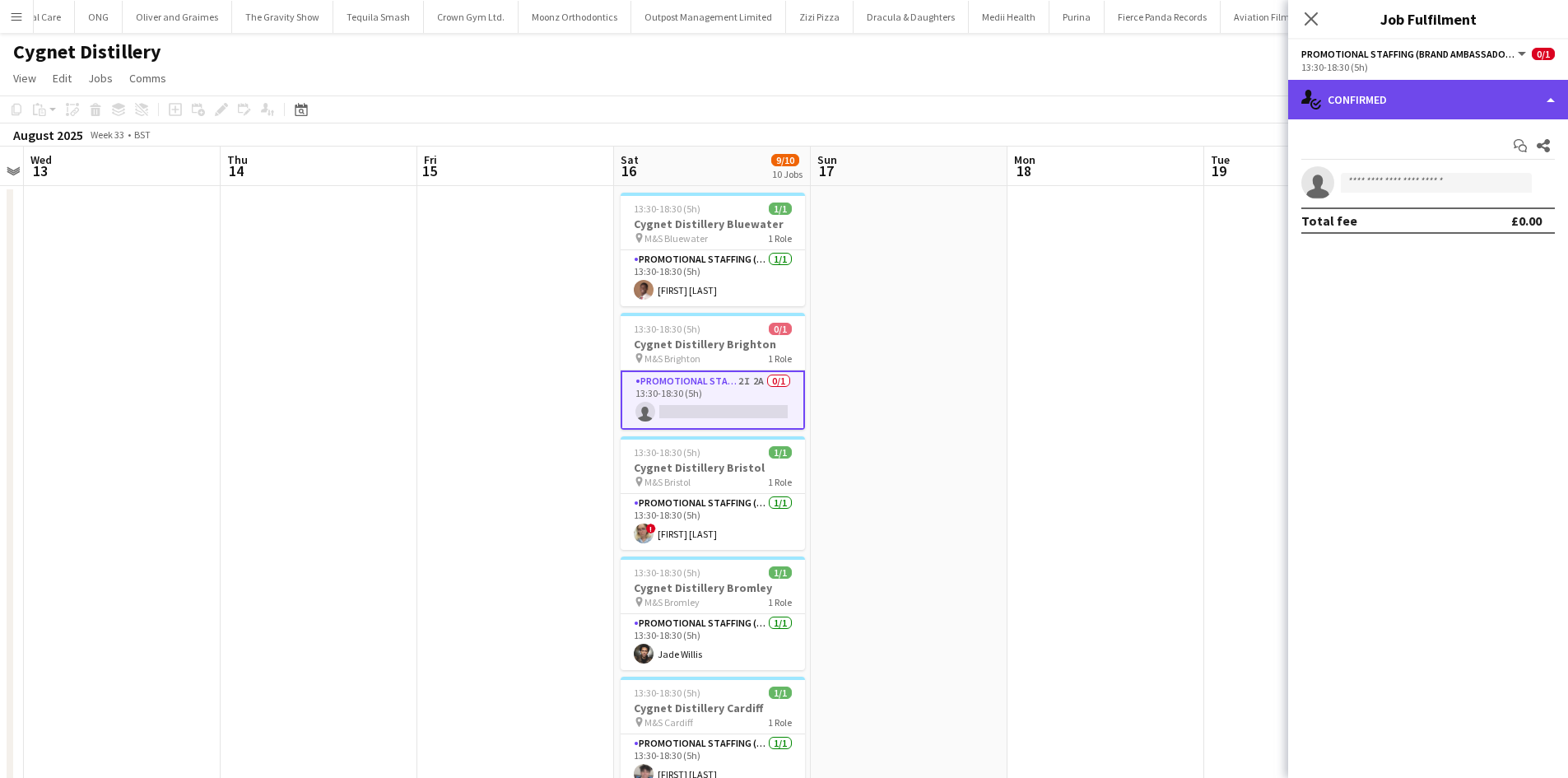 click on "single-neutral-actions-check-2
Confirmed" 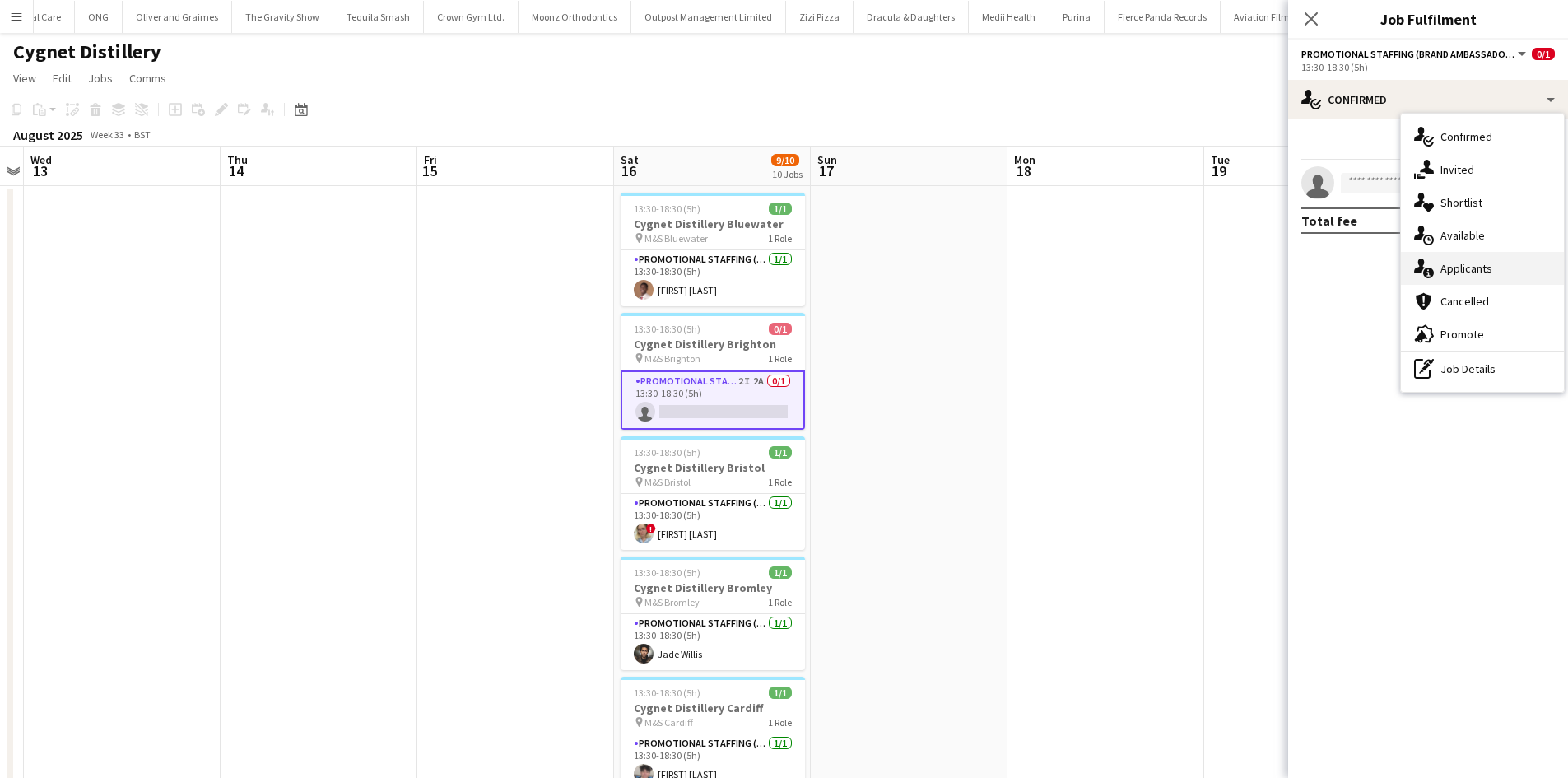 click on "single-neutral-actions-information
Applicants" at bounding box center (1482, 268) 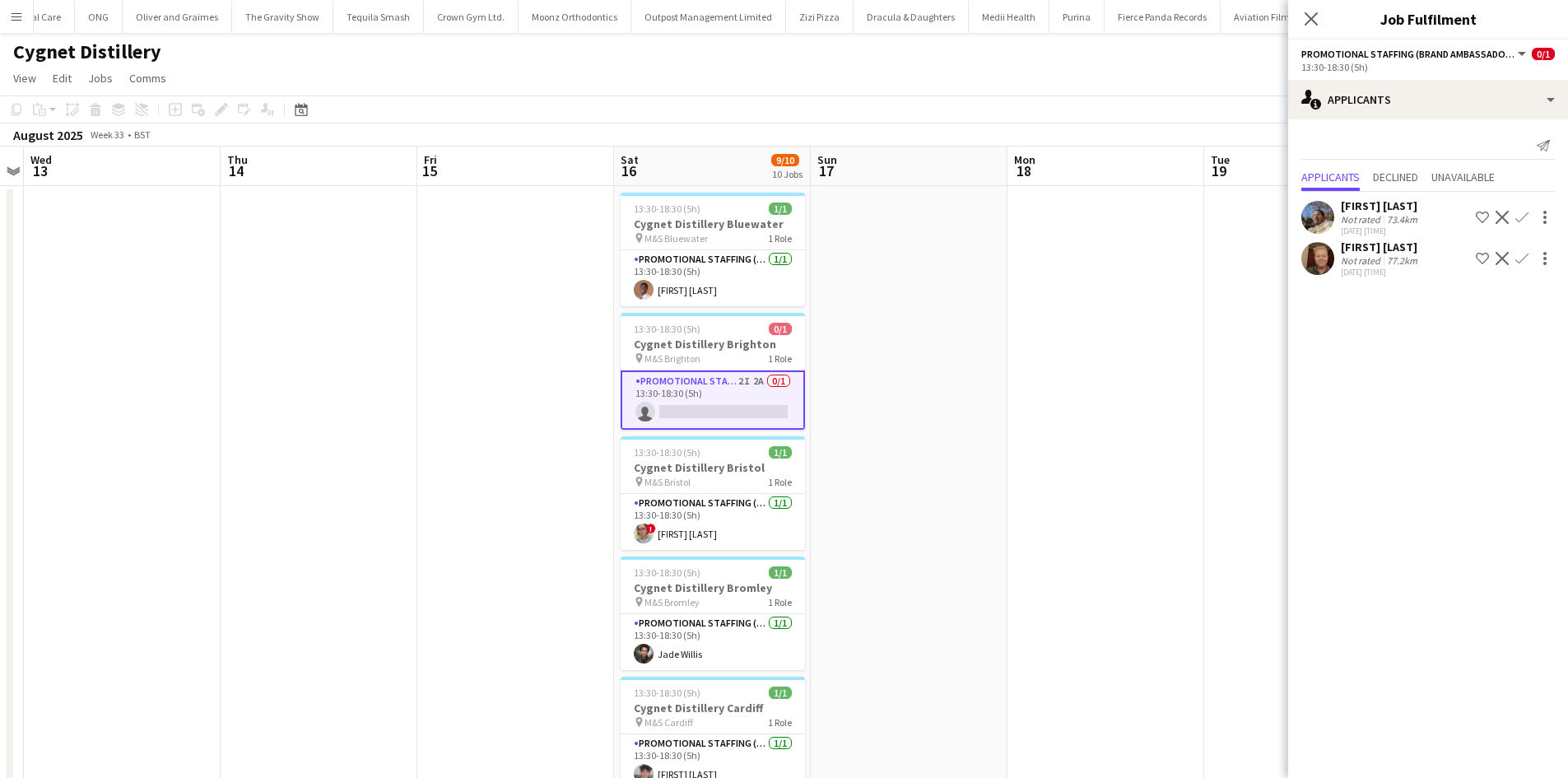 click on "[FIRST] [LAST]" 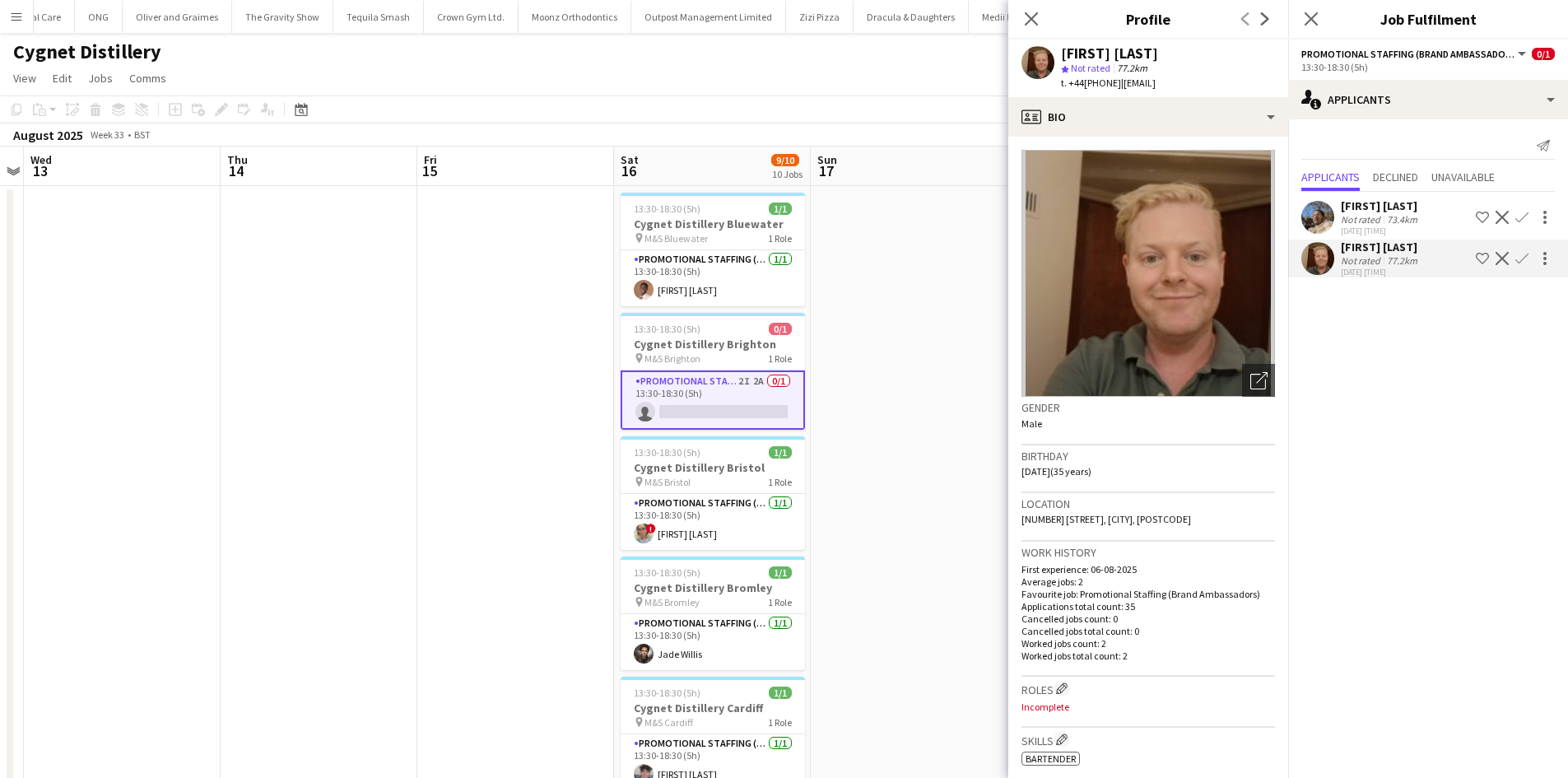 click on "Confirm" 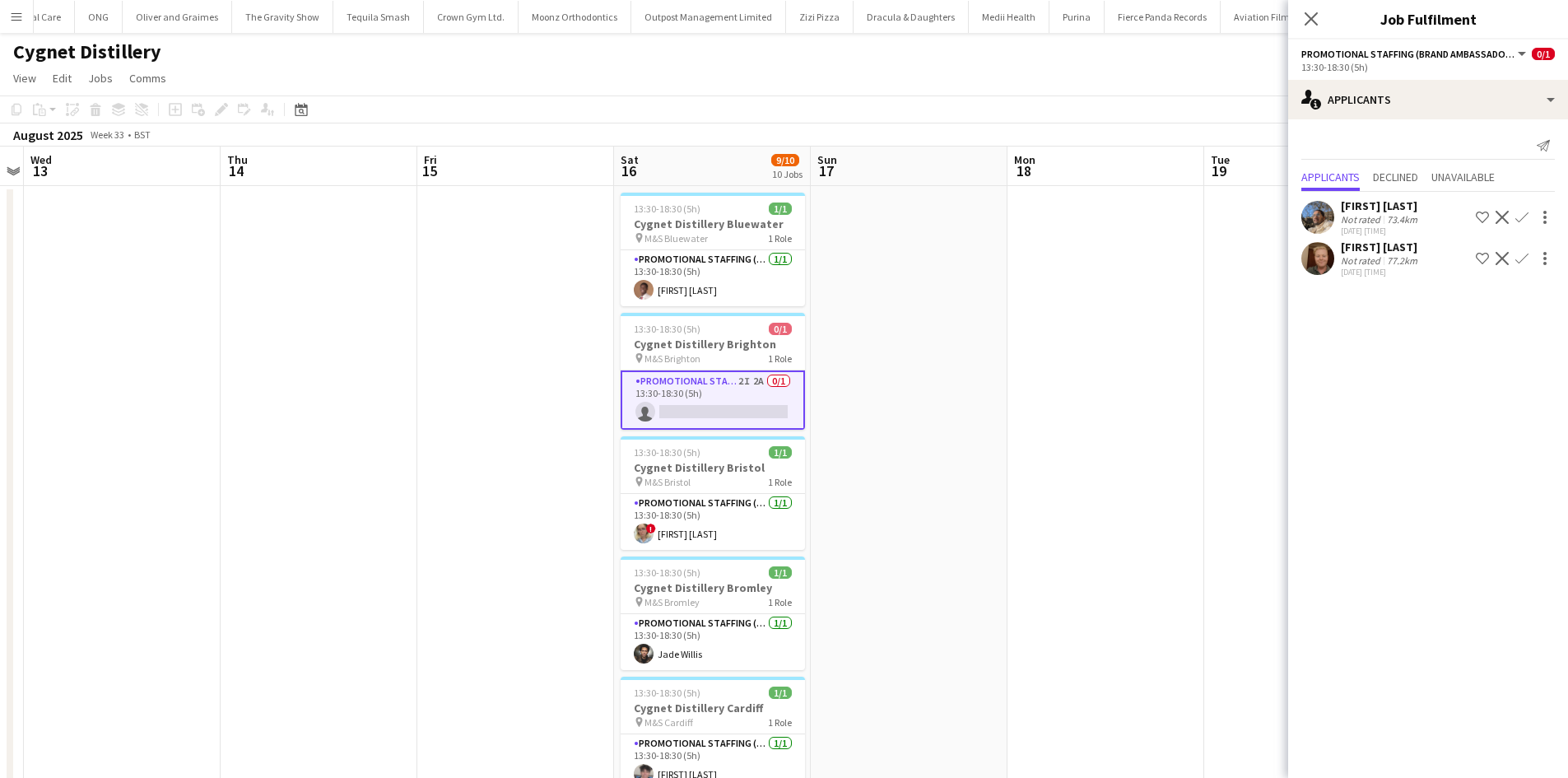 click on "Confirm" 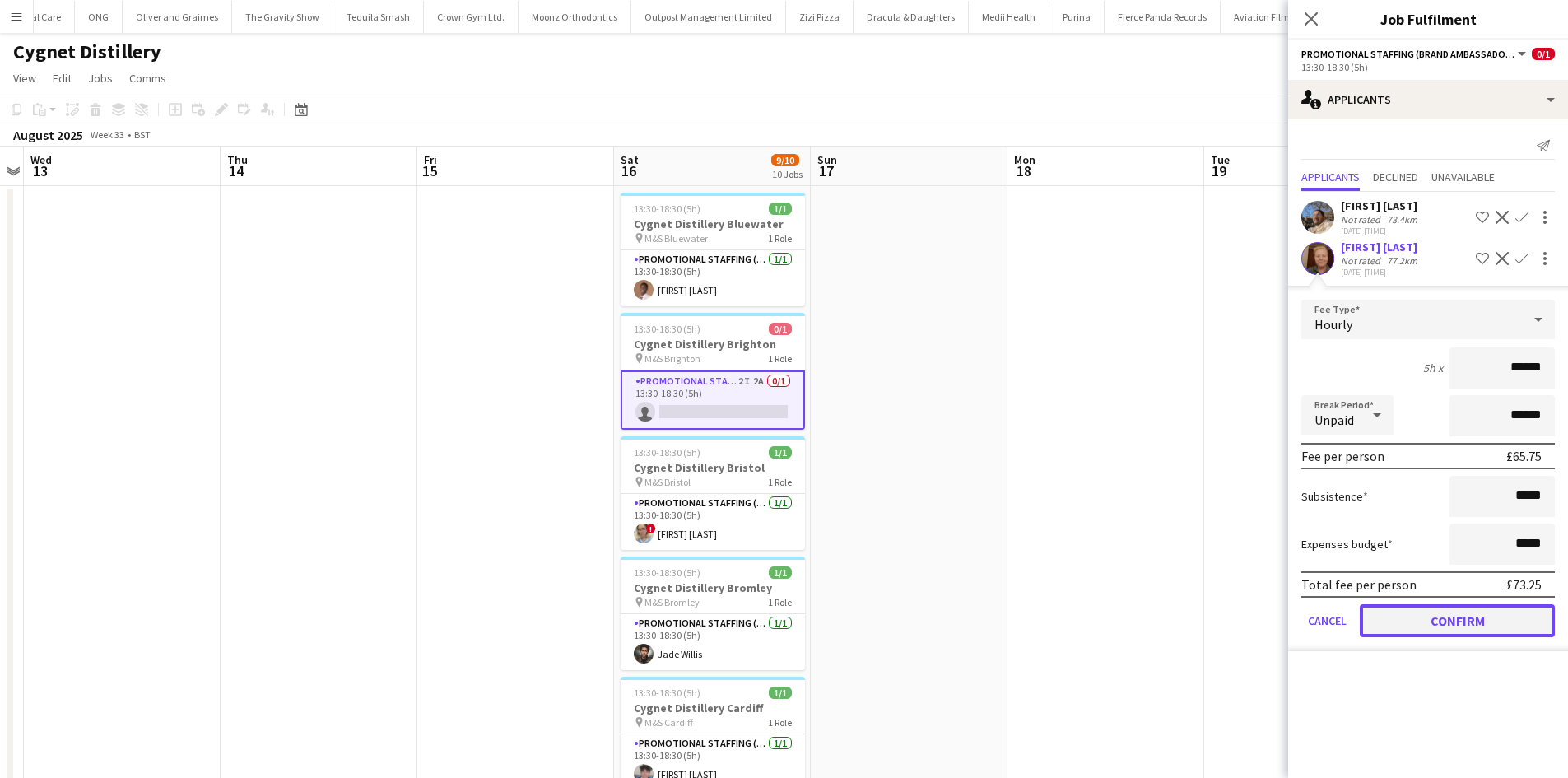 click on "Confirm" 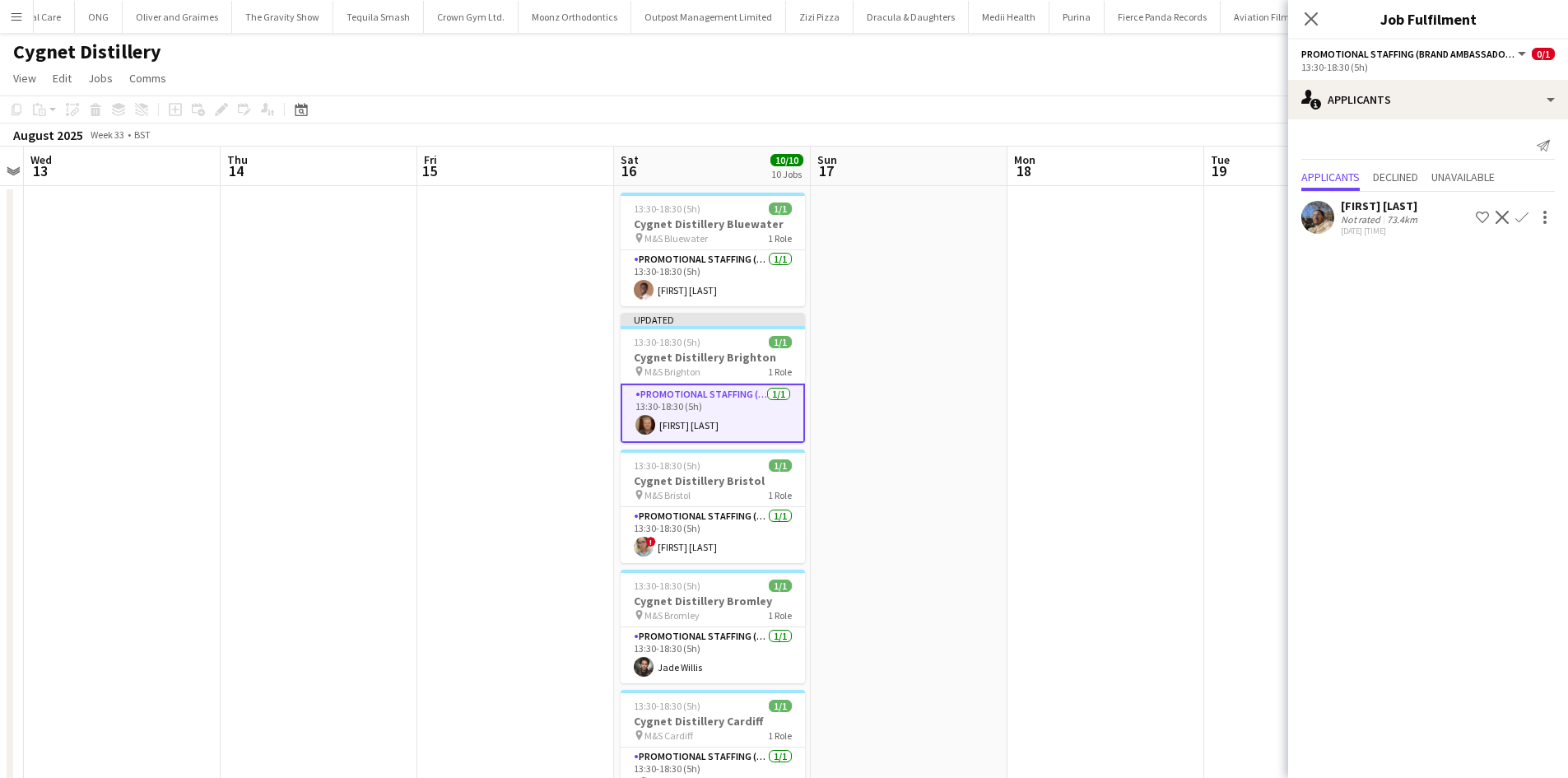 click at bounding box center (1105, 952) 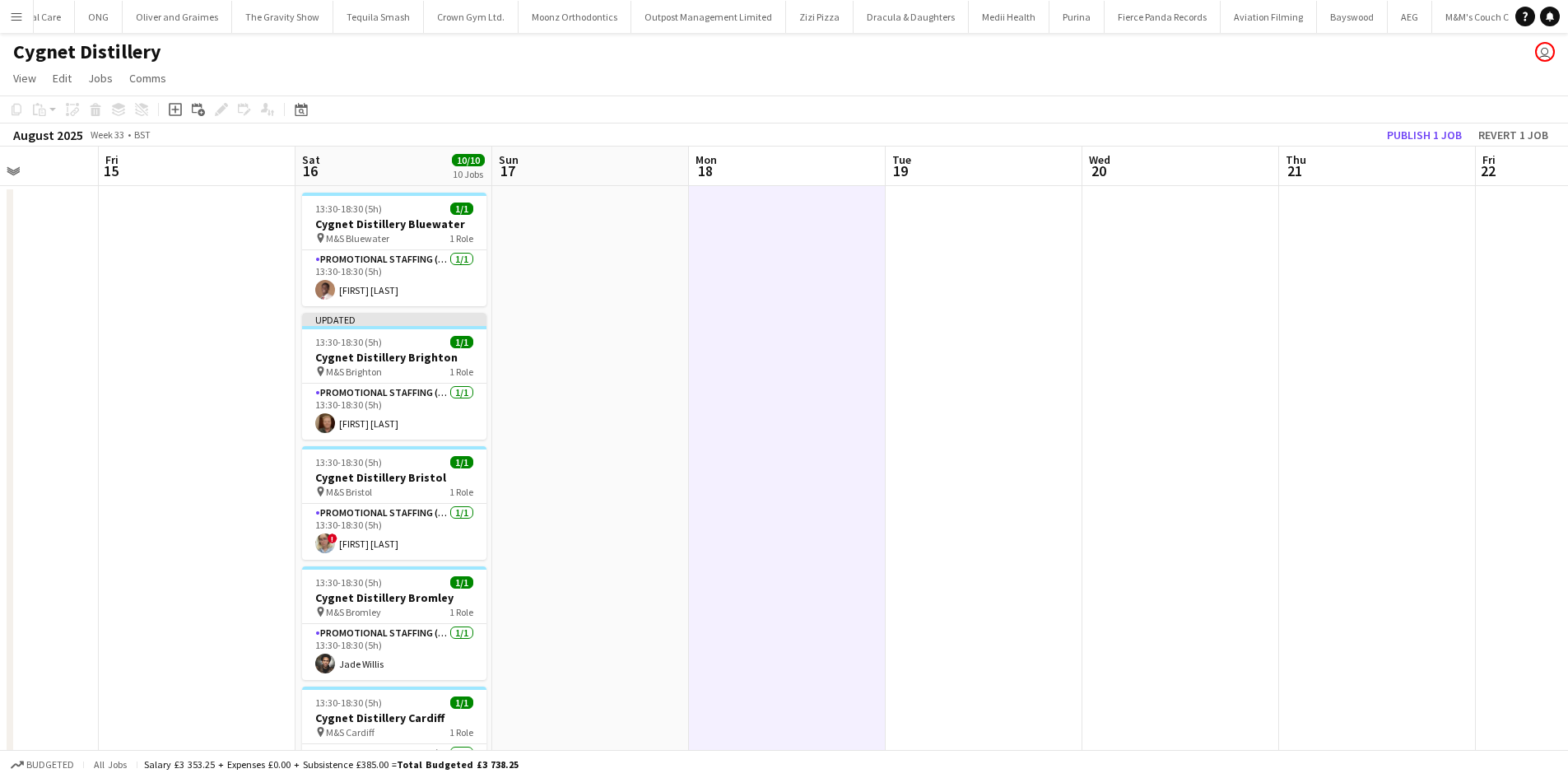 drag, startPoint x: 1063, startPoint y: 482, endPoint x: 584, endPoint y: 412, distance: 484.0878 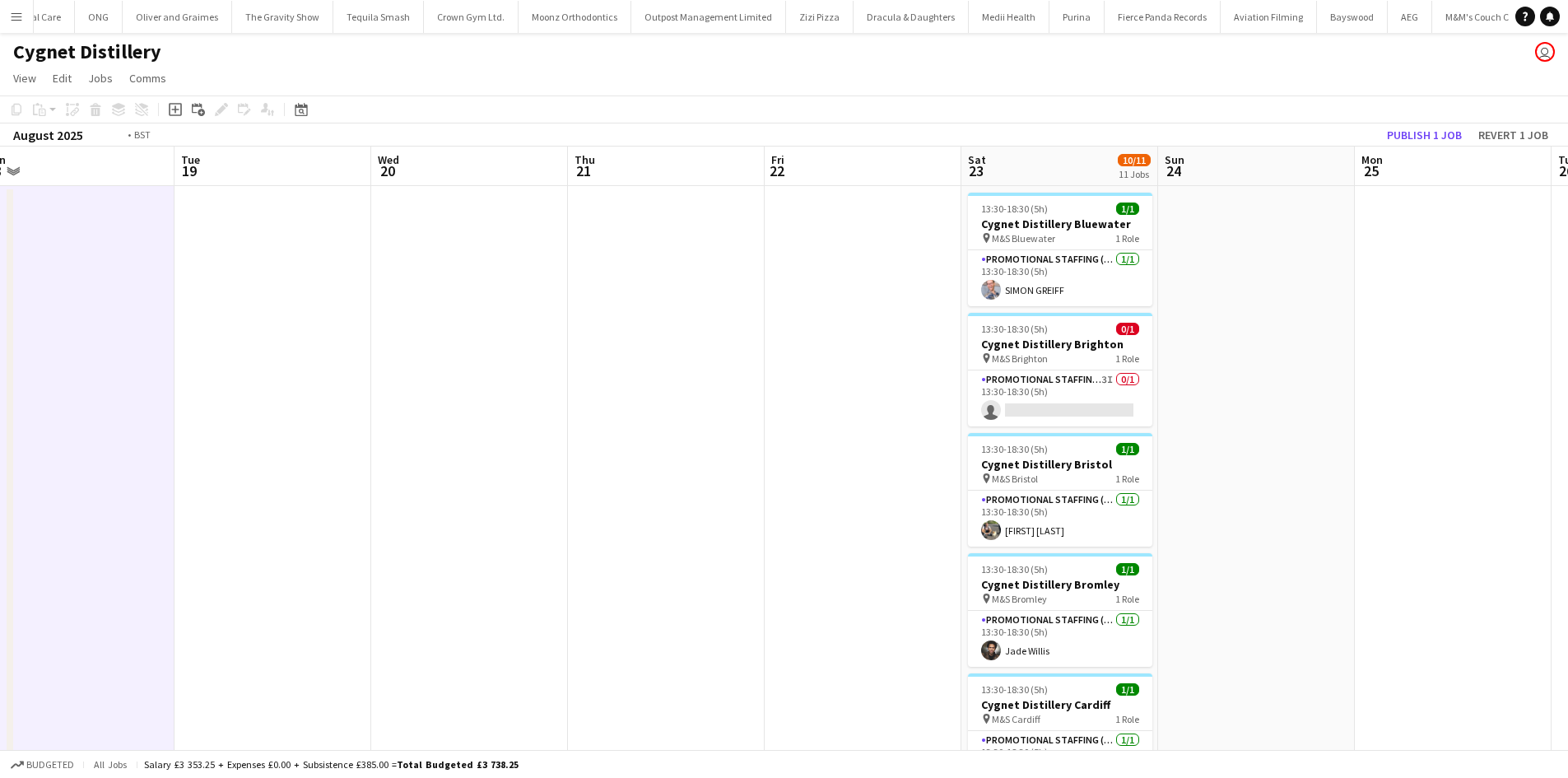 scroll, scrollTop: 0, scrollLeft: 463, axis: horizontal 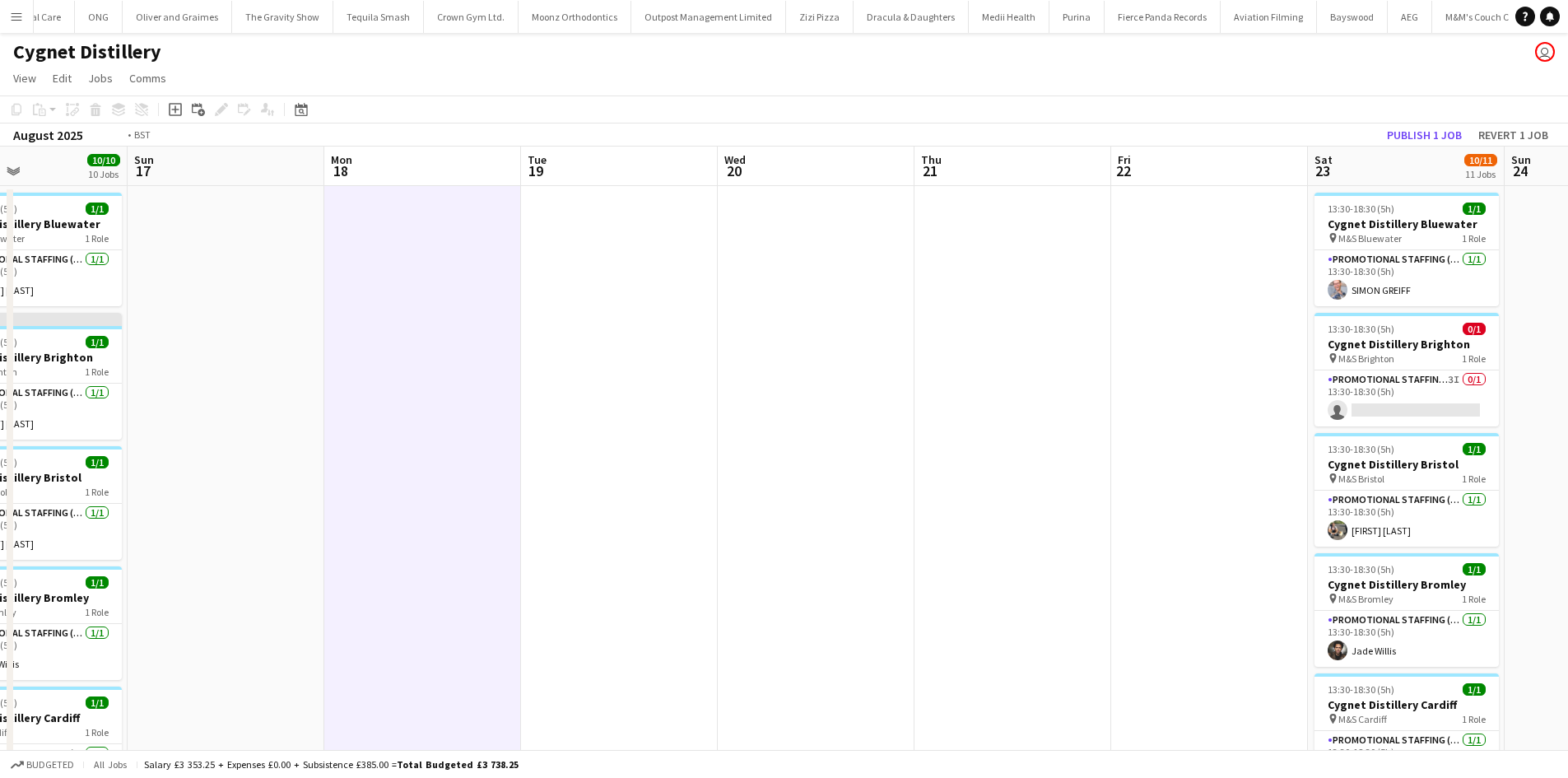 drag, startPoint x: 1102, startPoint y: 451, endPoint x: 824, endPoint y: 451, distance: 278 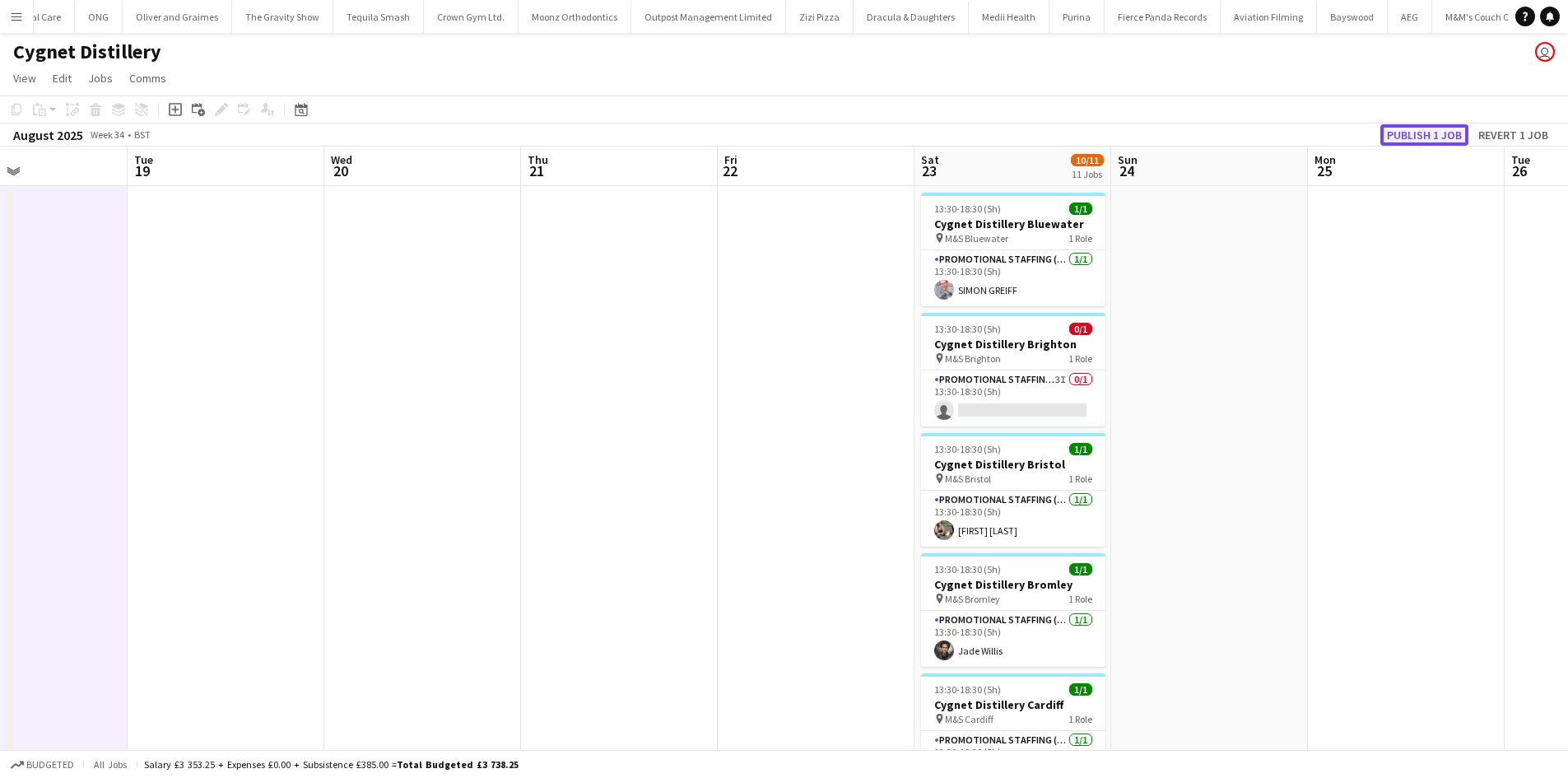 click on "Publish 1 job" 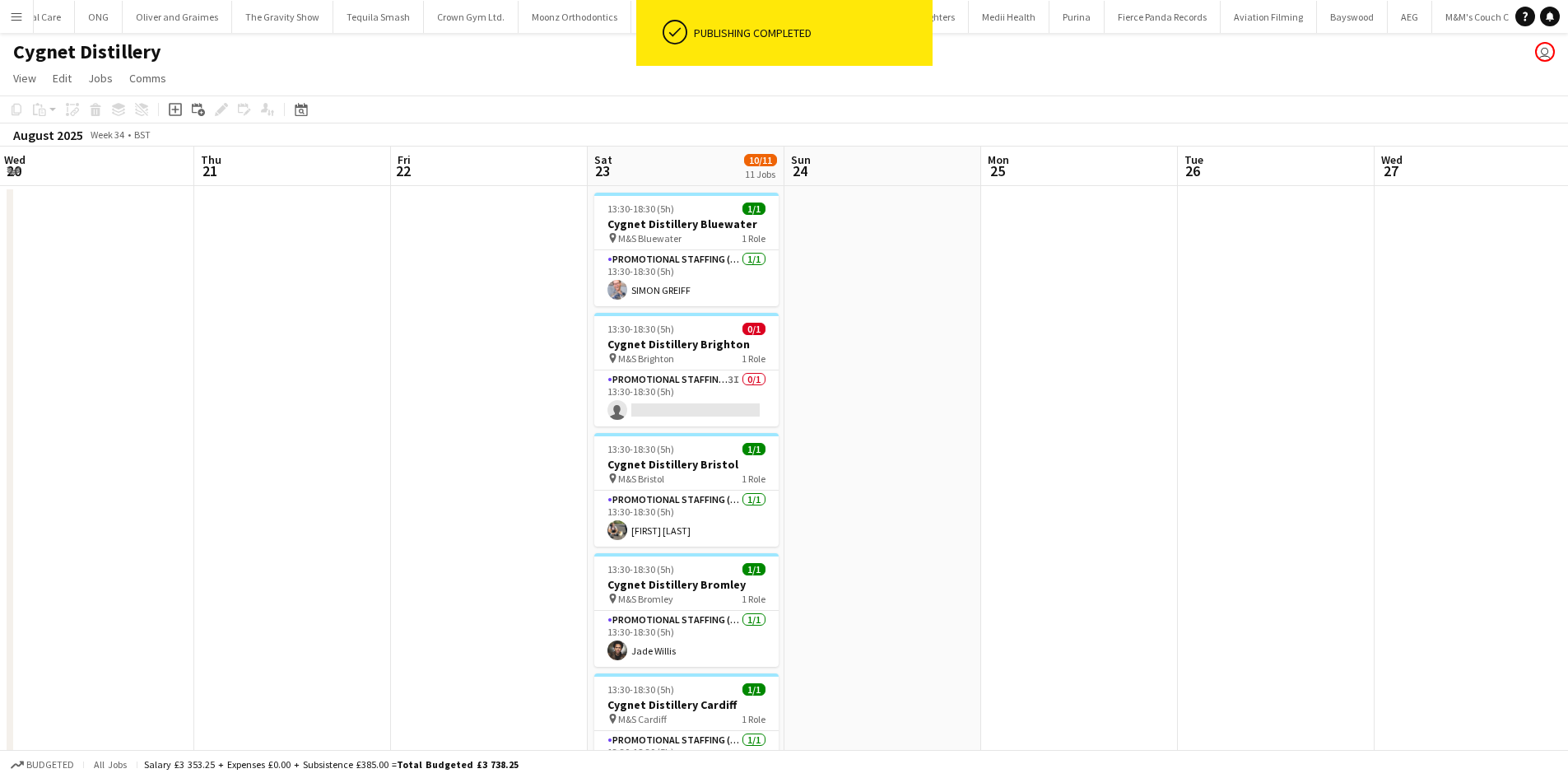 drag, startPoint x: 967, startPoint y: 387, endPoint x: 936, endPoint y: 447, distance: 67.53518 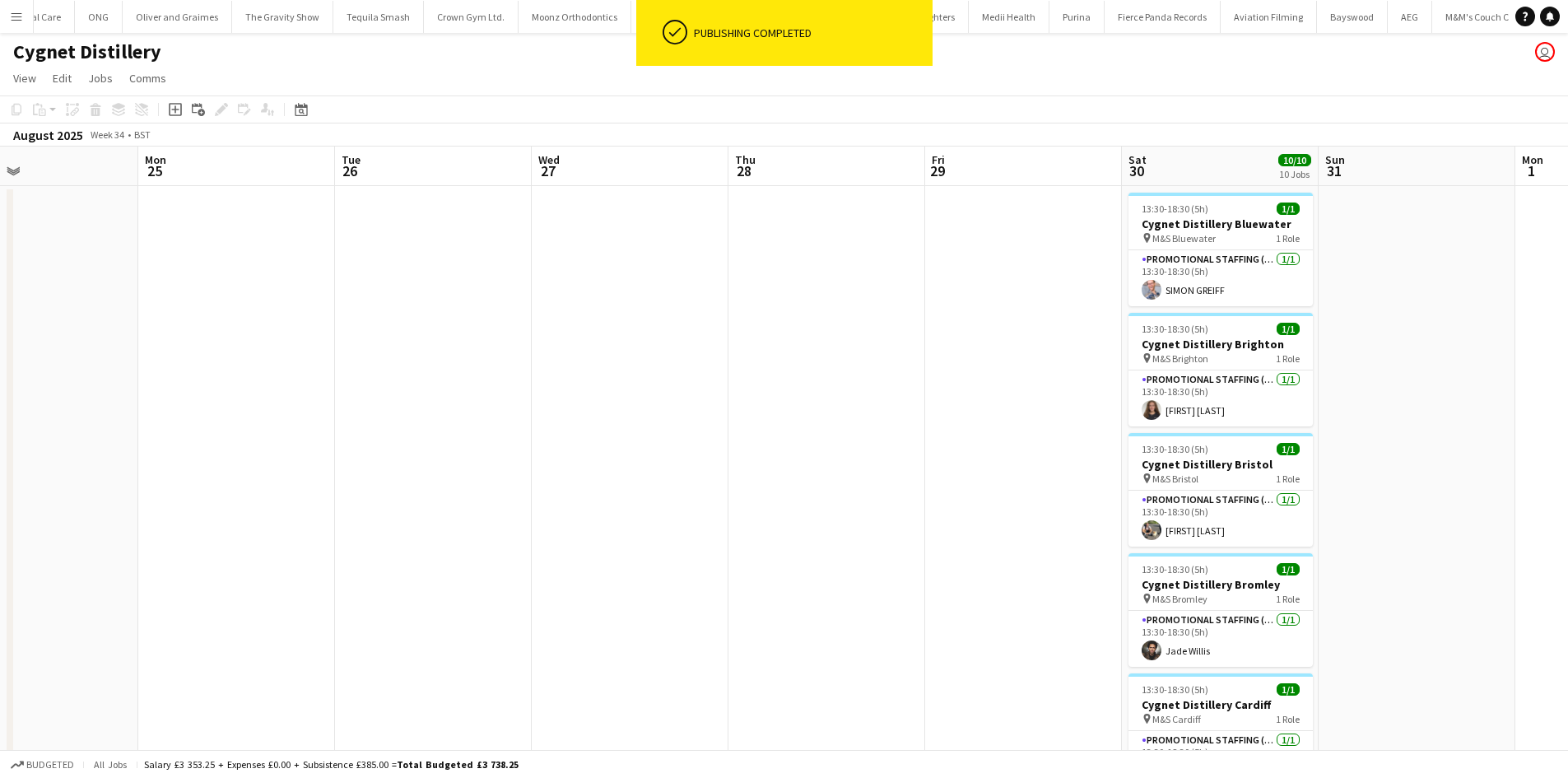 drag, startPoint x: 728, startPoint y: 470, endPoint x: 776, endPoint y: 461, distance: 48.83646 